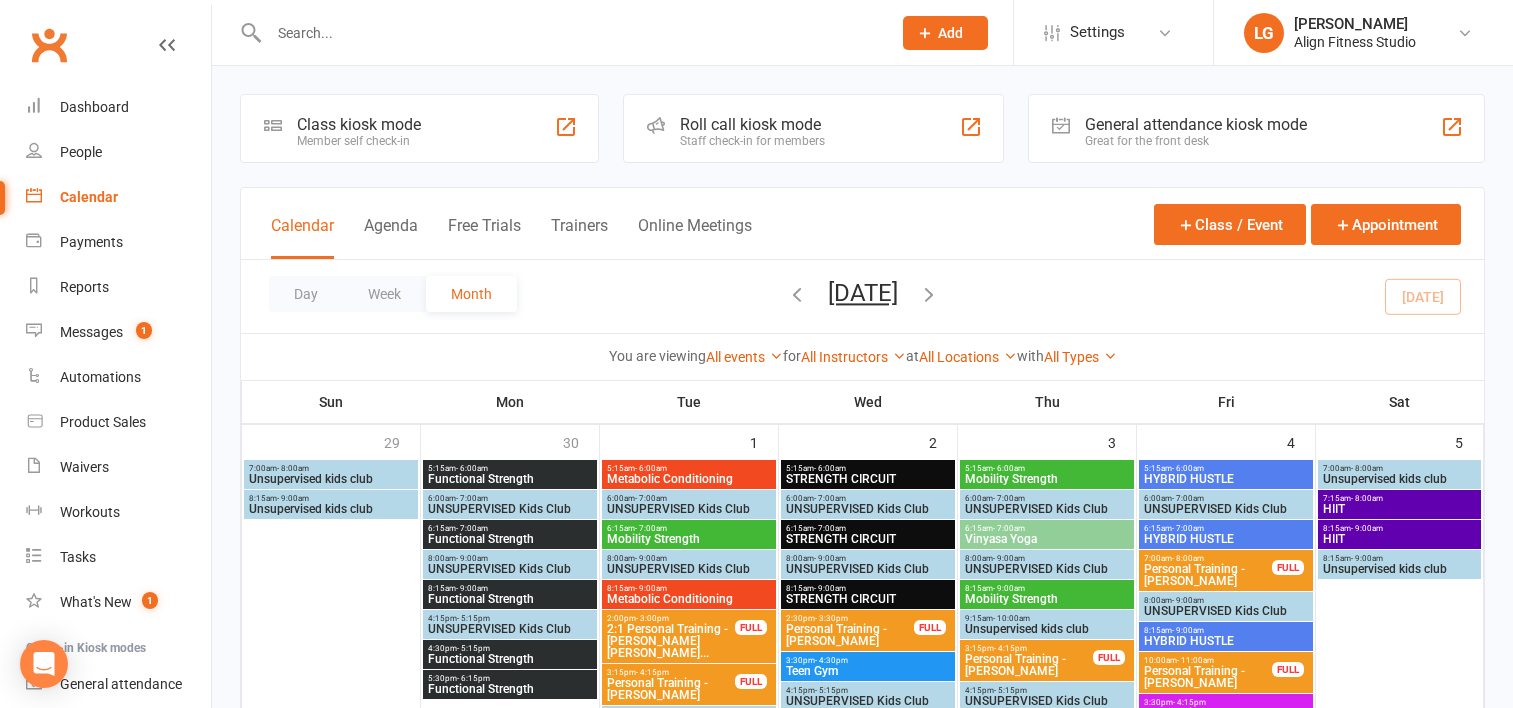scroll, scrollTop: 1946, scrollLeft: 0, axis: vertical 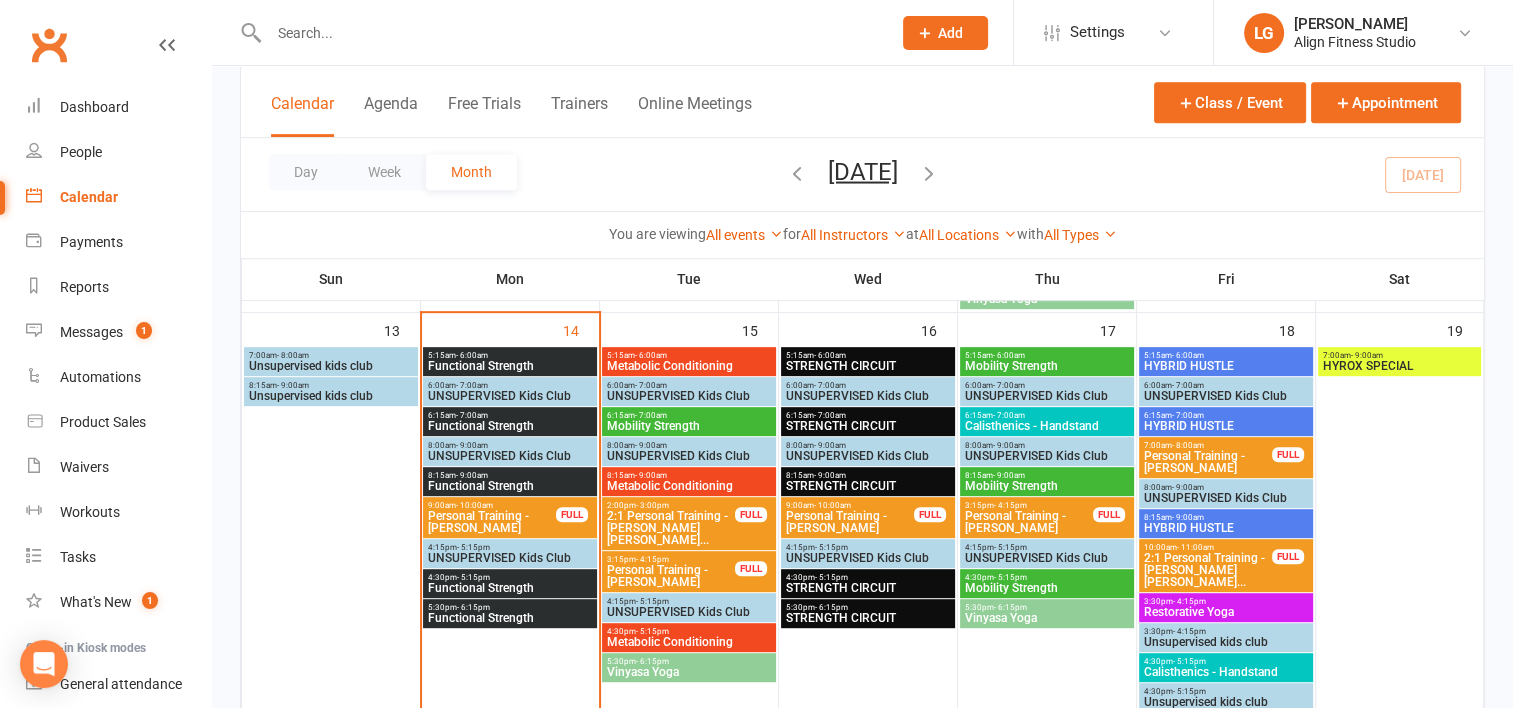 click on "Functional Strength" at bounding box center (510, 618) 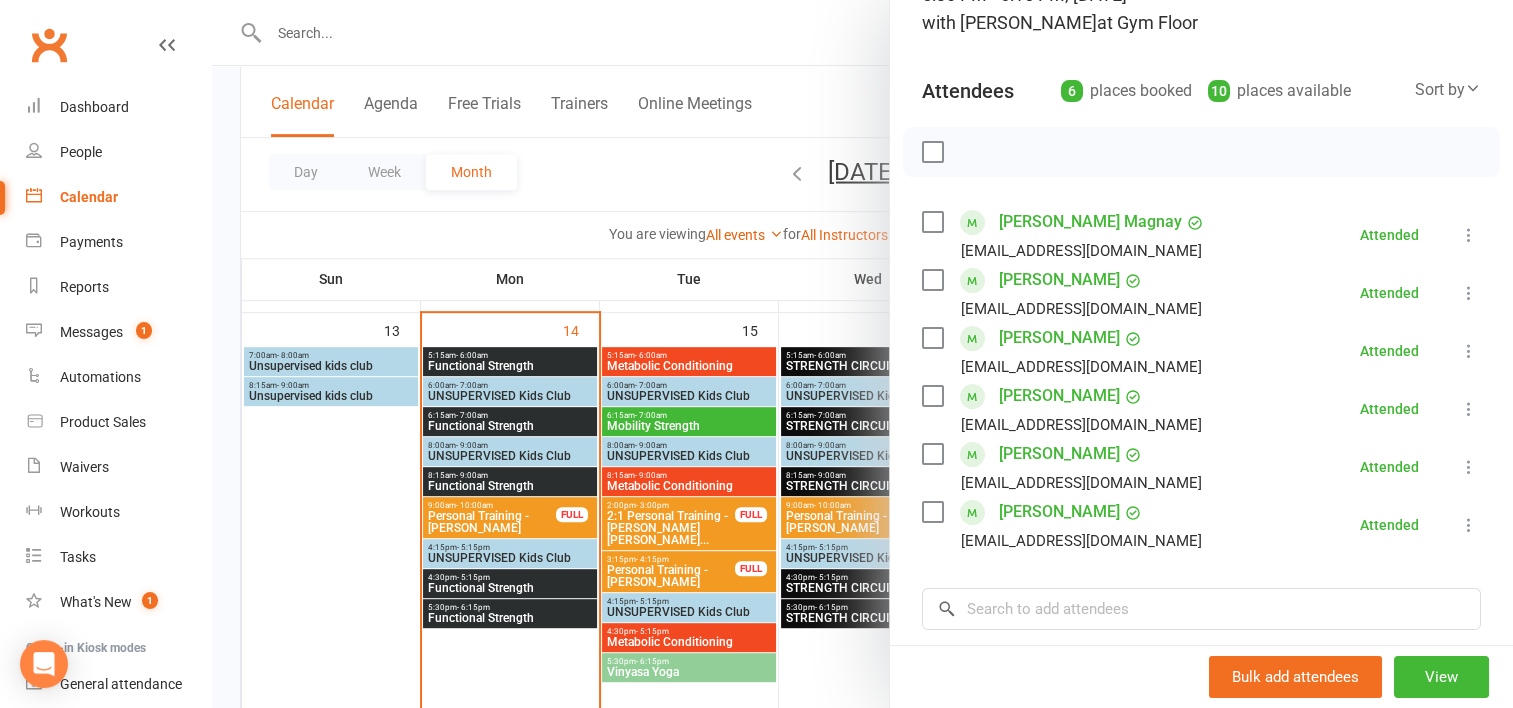 scroll, scrollTop: 126, scrollLeft: 0, axis: vertical 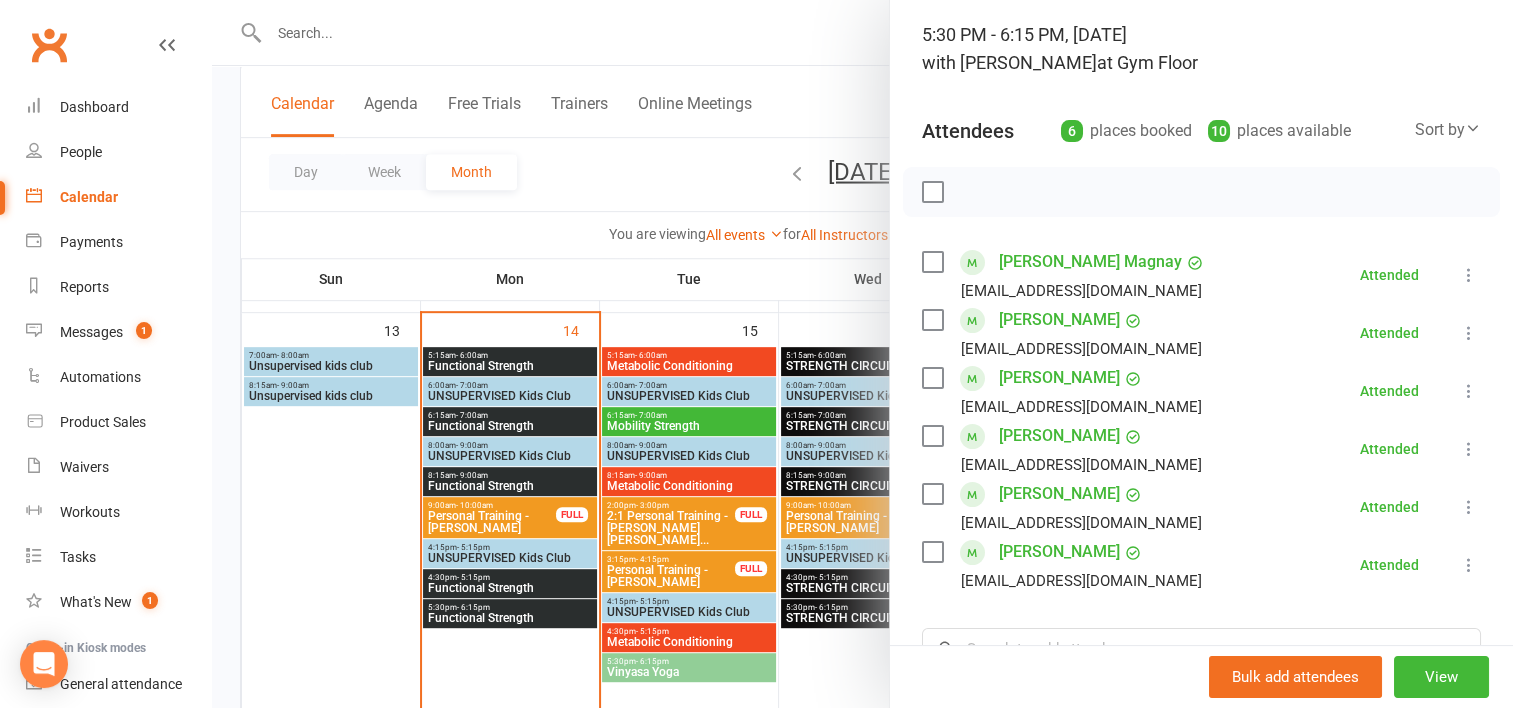 click at bounding box center (862, 354) 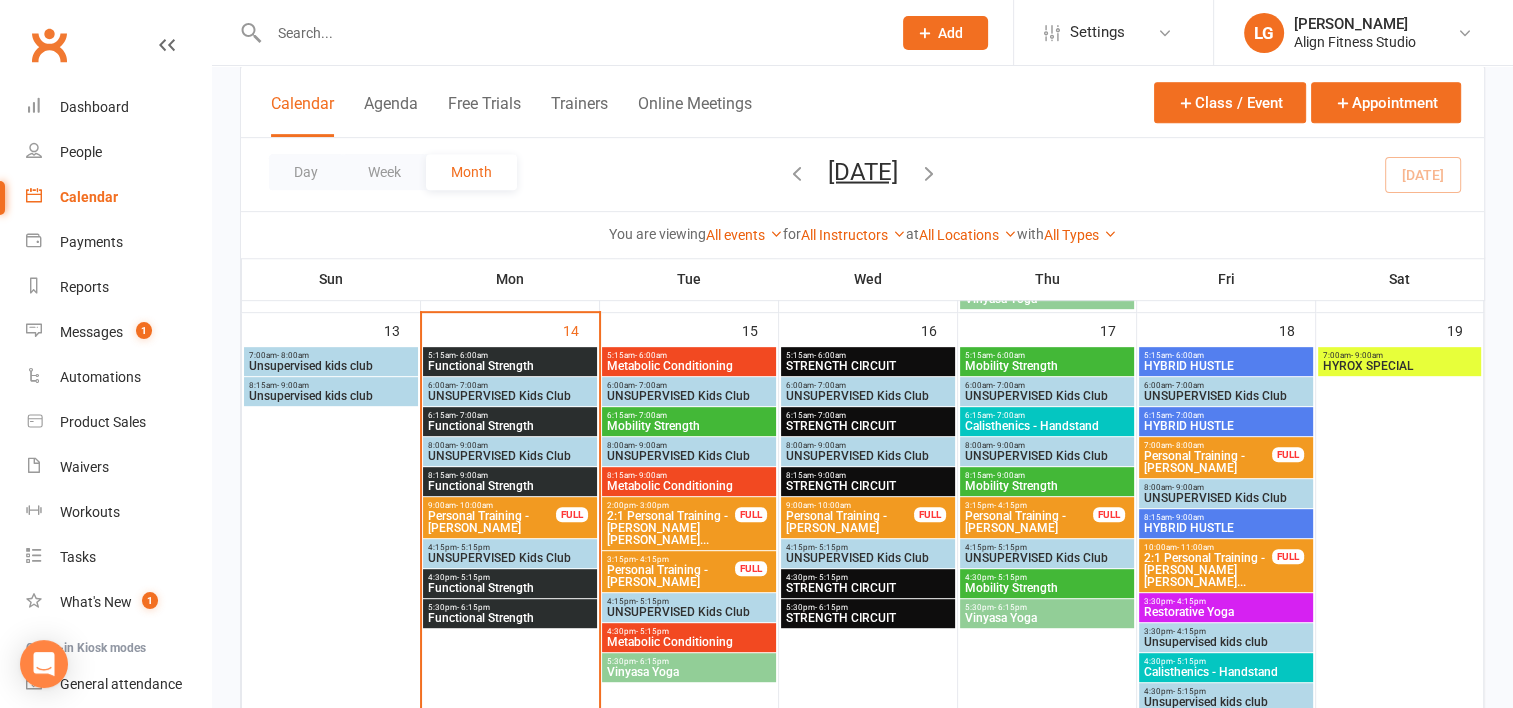 click on "Metabolic Conditioning" at bounding box center (689, 366) 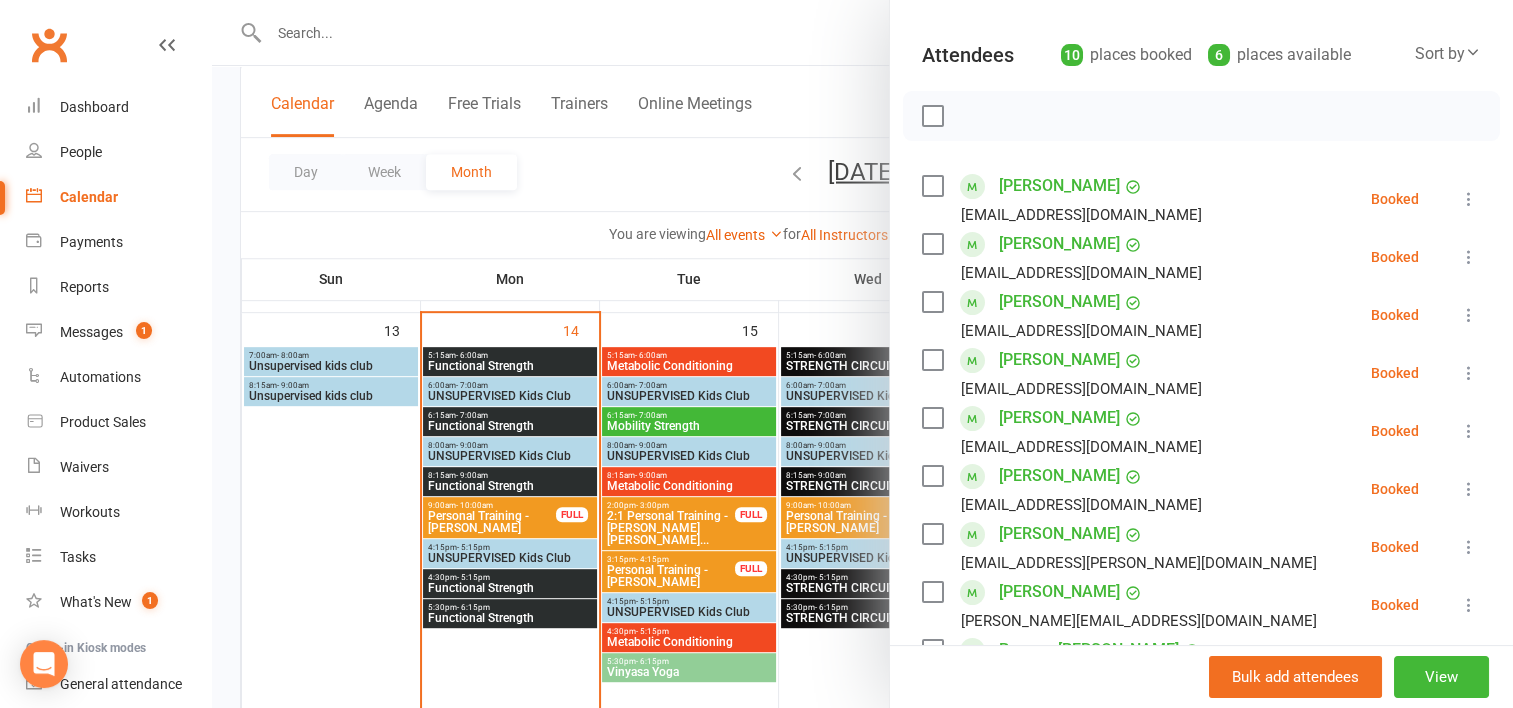 scroll, scrollTop: 200, scrollLeft: 0, axis: vertical 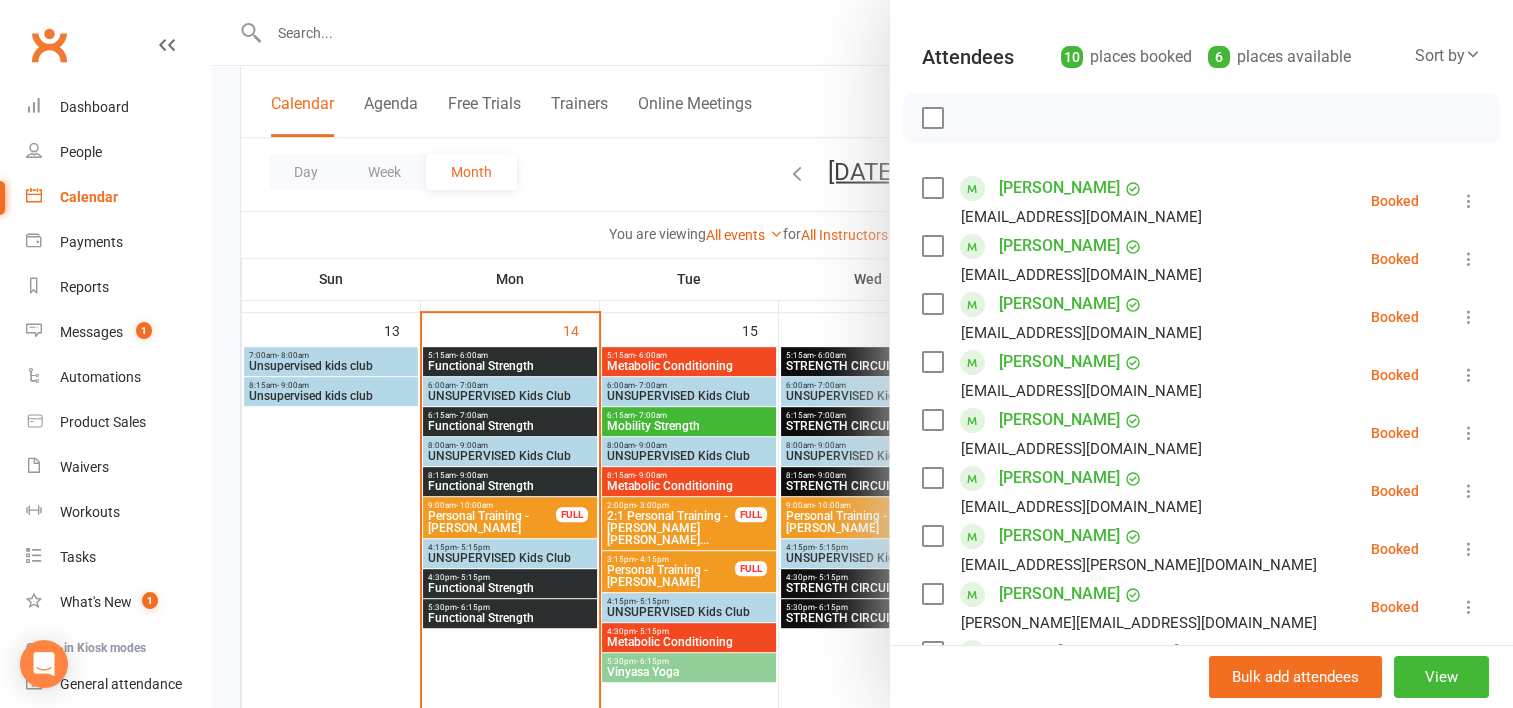 click at bounding box center (862, 354) 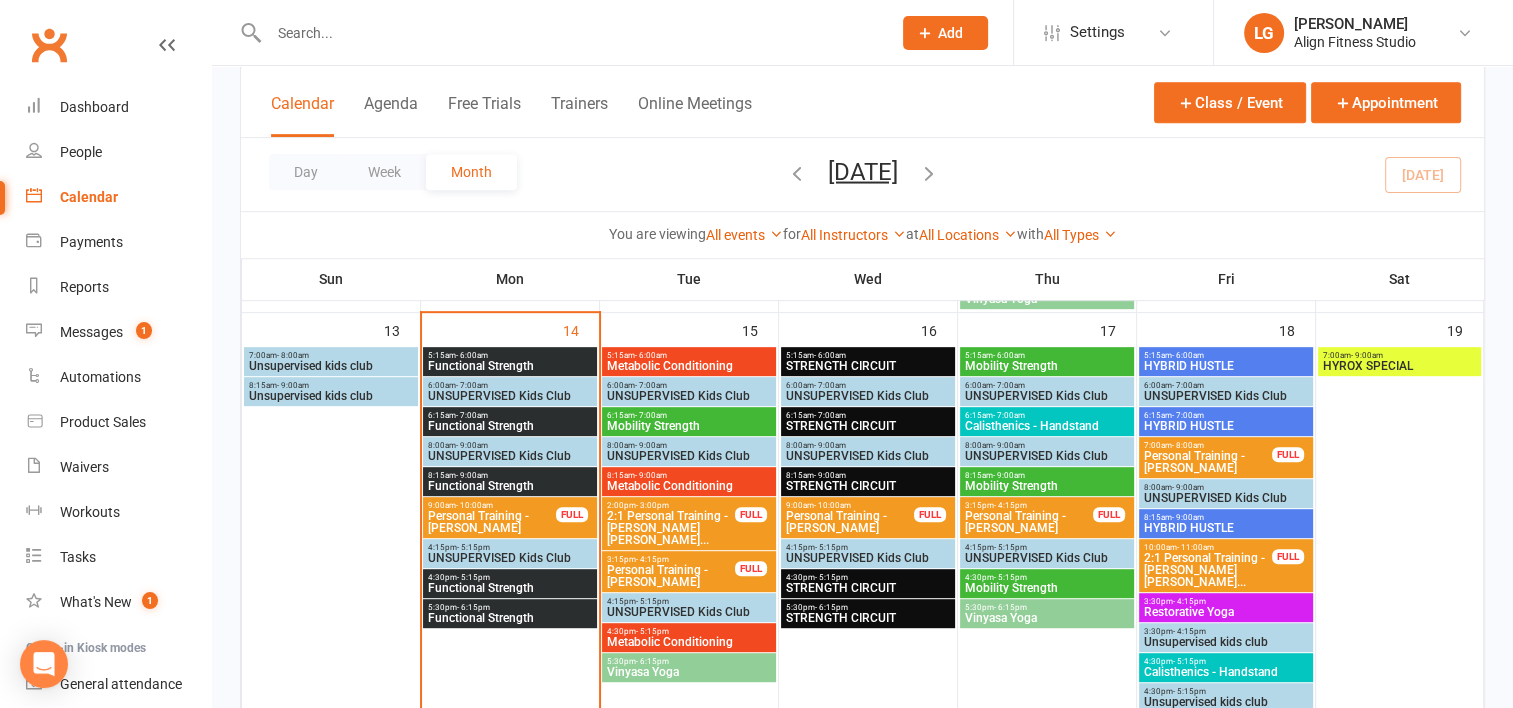click on "- 7:00am" at bounding box center [651, 415] 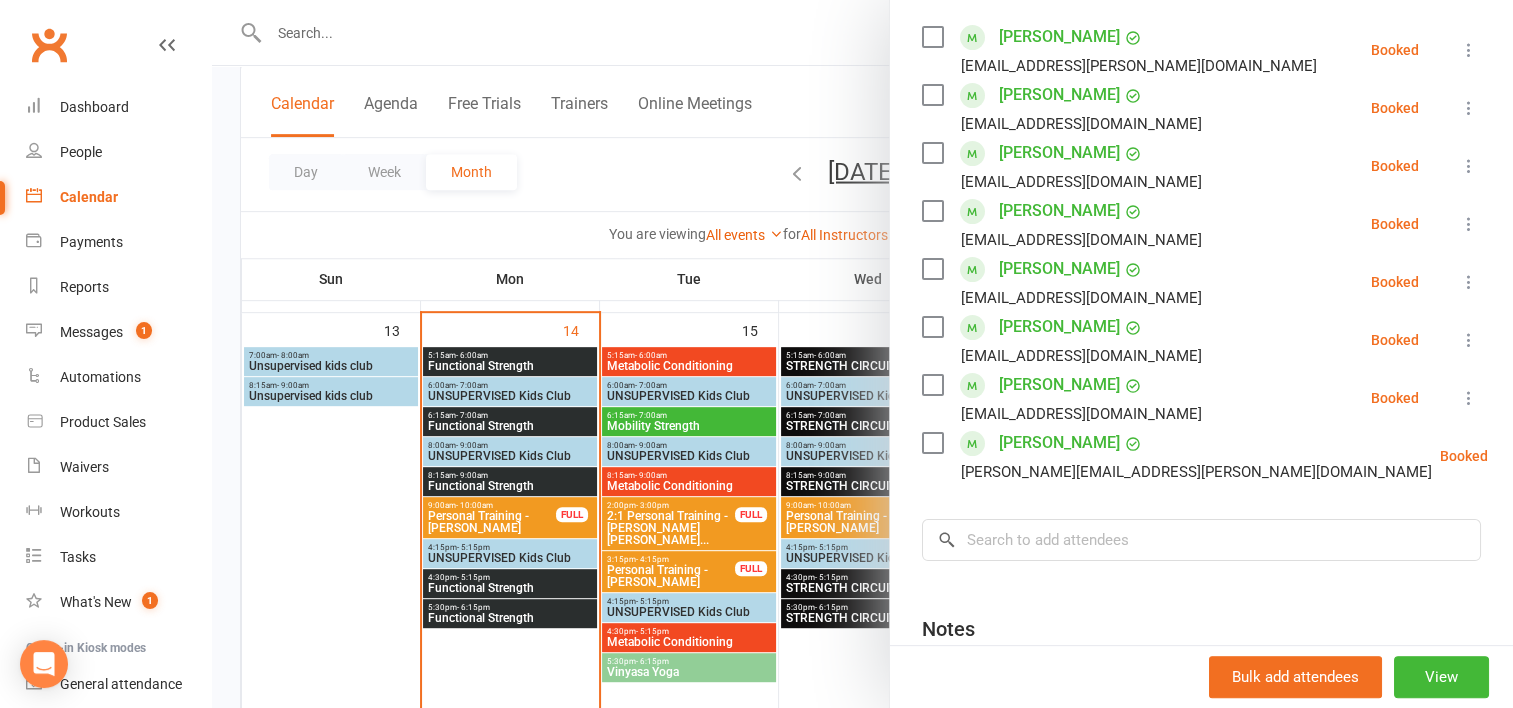 scroll, scrollTop: 352, scrollLeft: 0, axis: vertical 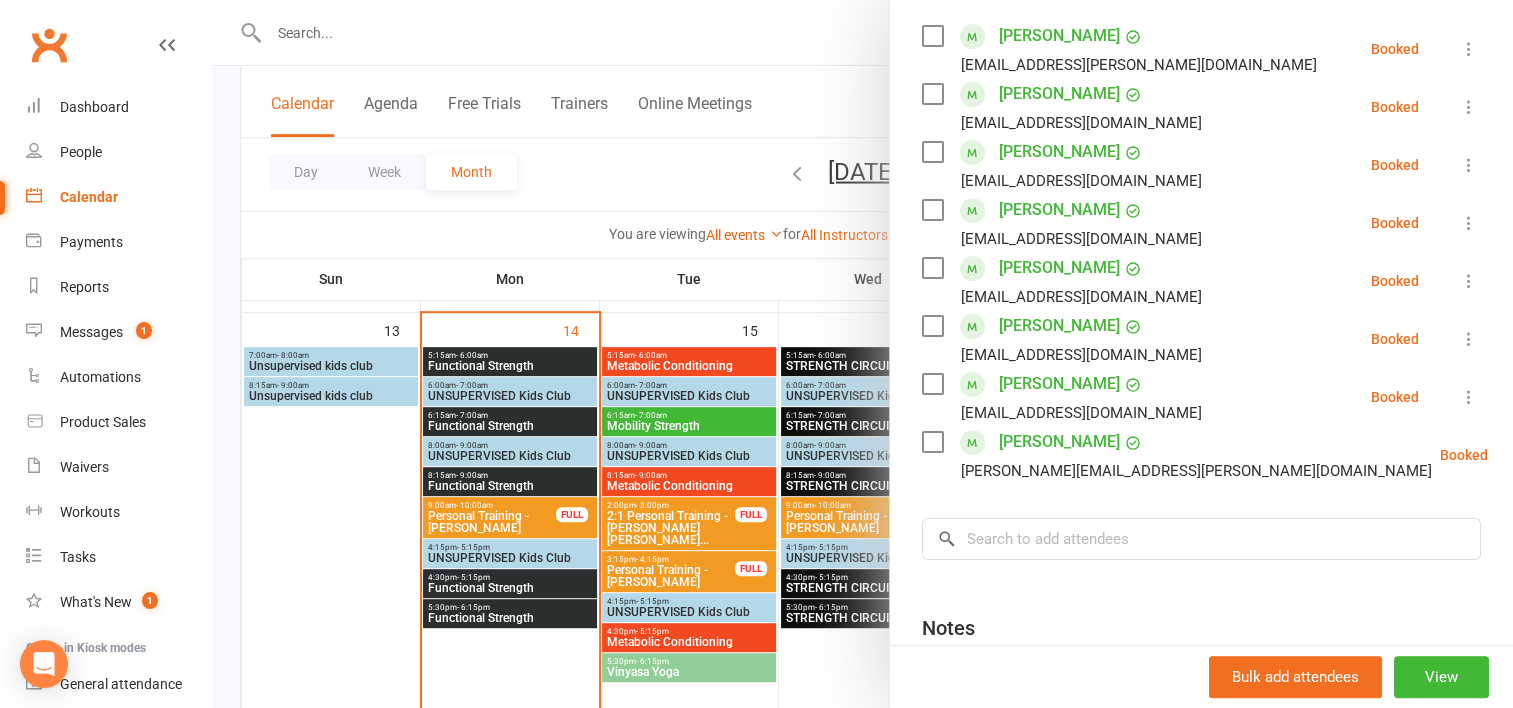 click at bounding box center (862, 354) 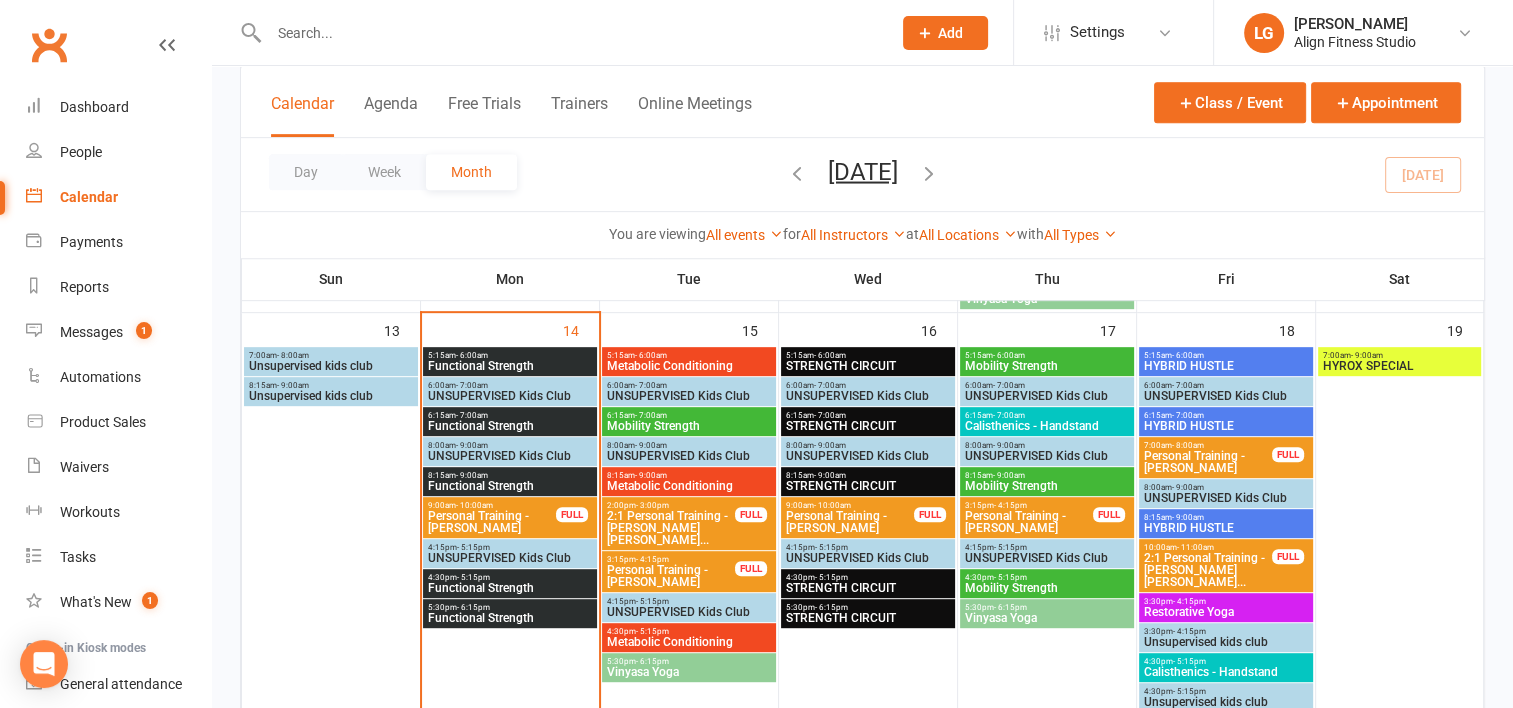 click on "Metabolic Conditioning" at bounding box center [689, 642] 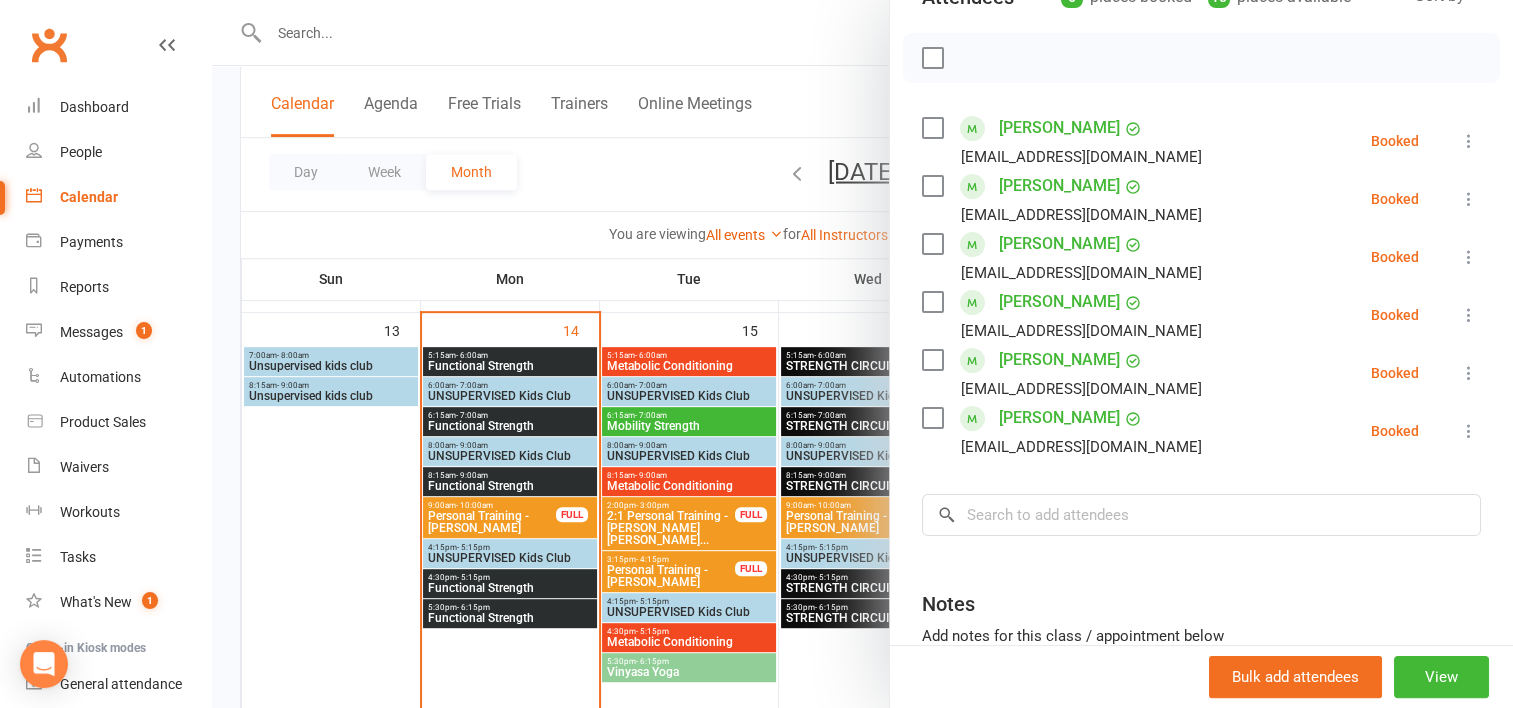 scroll, scrollTop: 287, scrollLeft: 0, axis: vertical 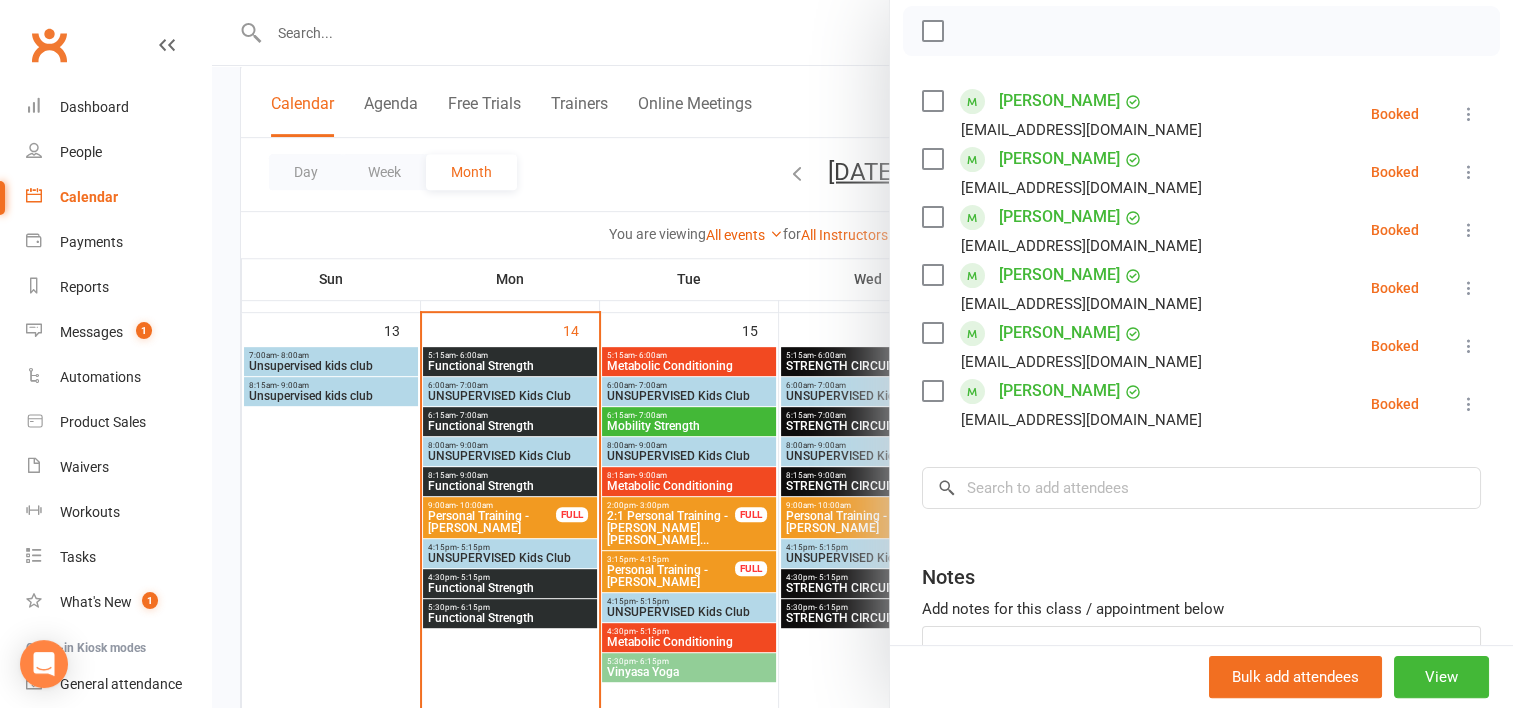 click at bounding box center (862, 354) 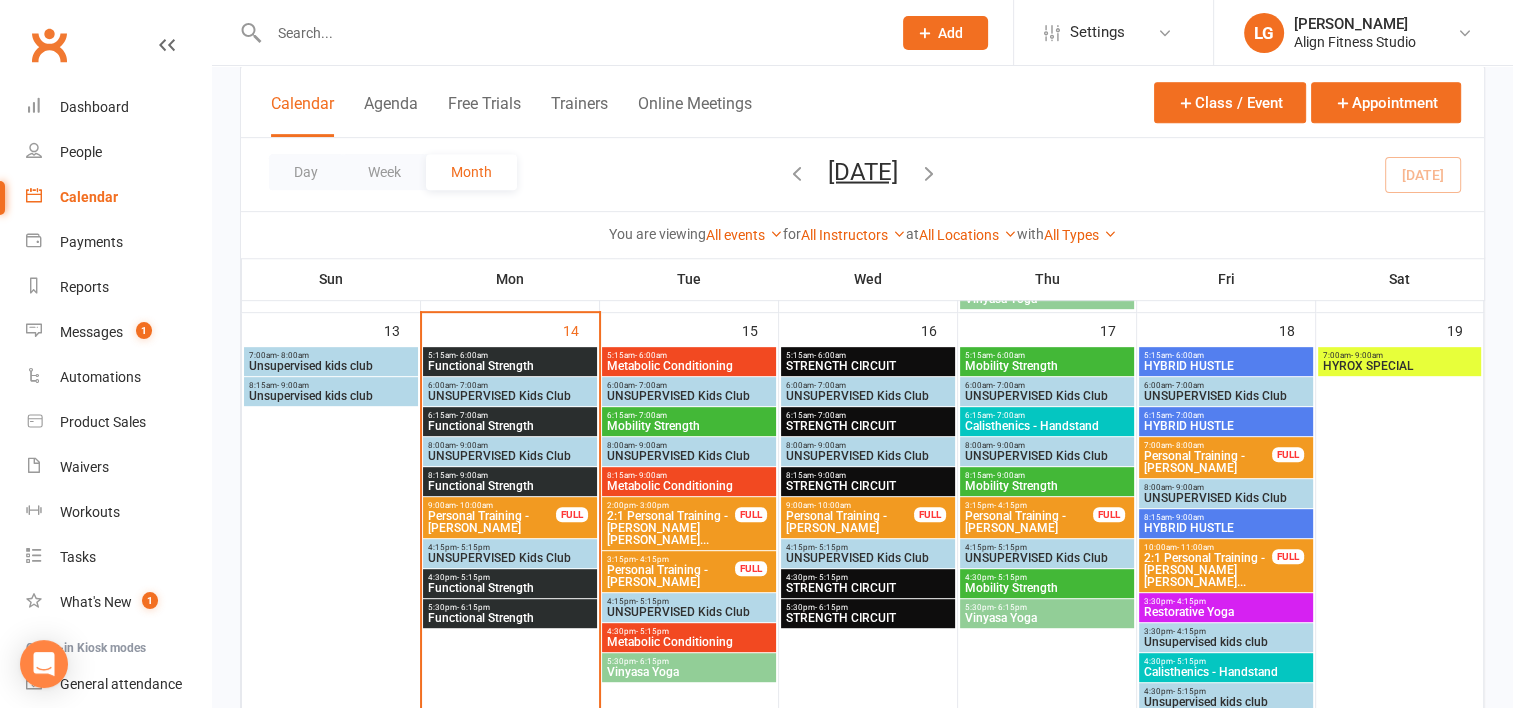 click on "Vinyasa Yoga" at bounding box center [689, 672] 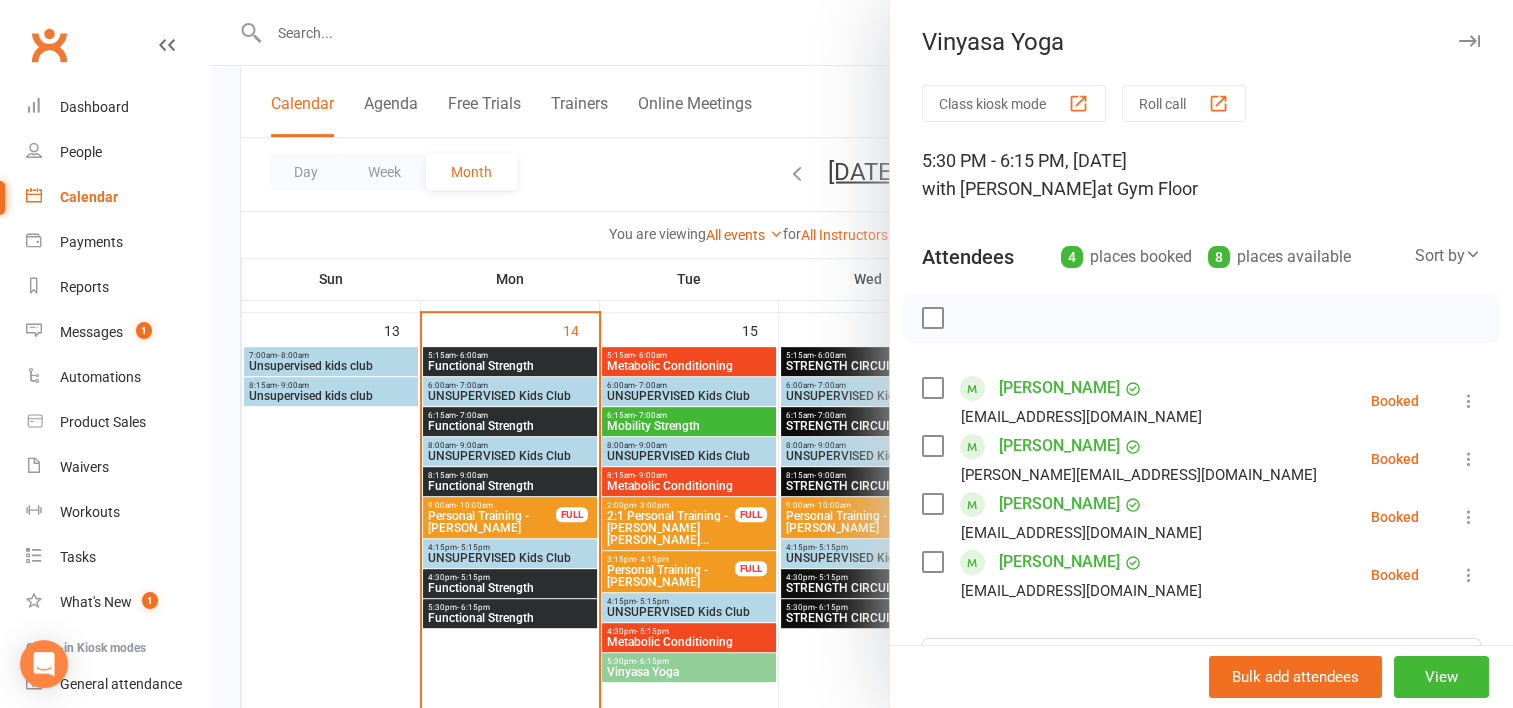click at bounding box center (862, 354) 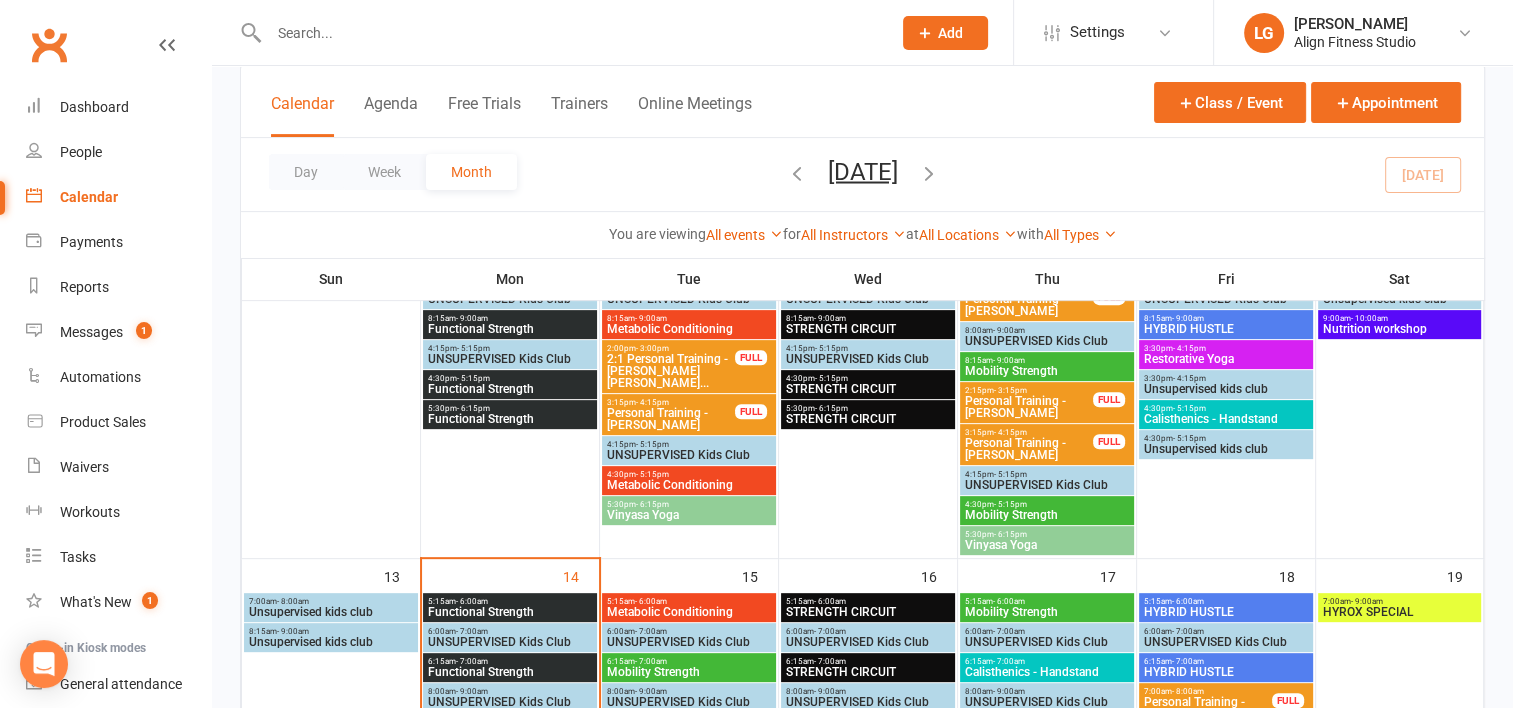 scroll, scrollTop: 620, scrollLeft: 0, axis: vertical 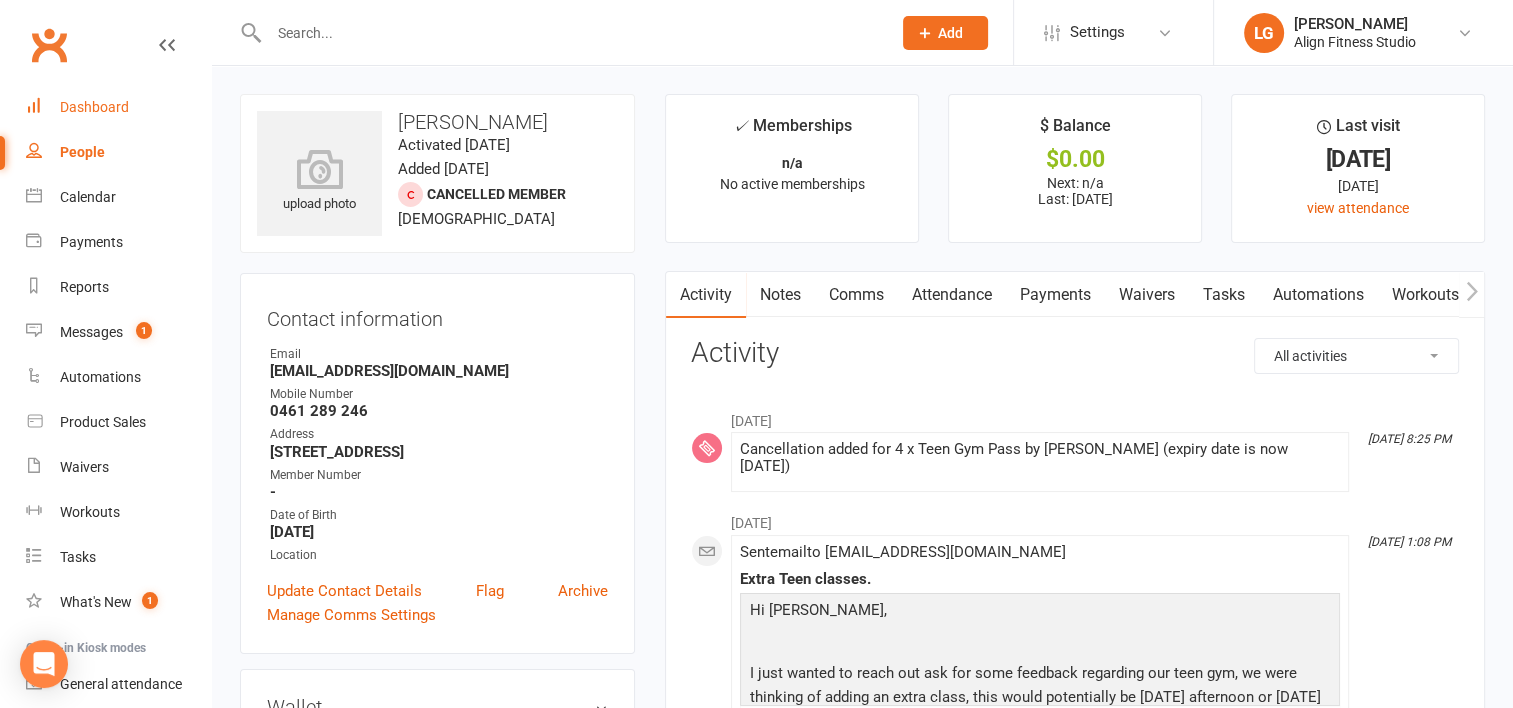 click on "Dashboard" at bounding box center [118, 107] 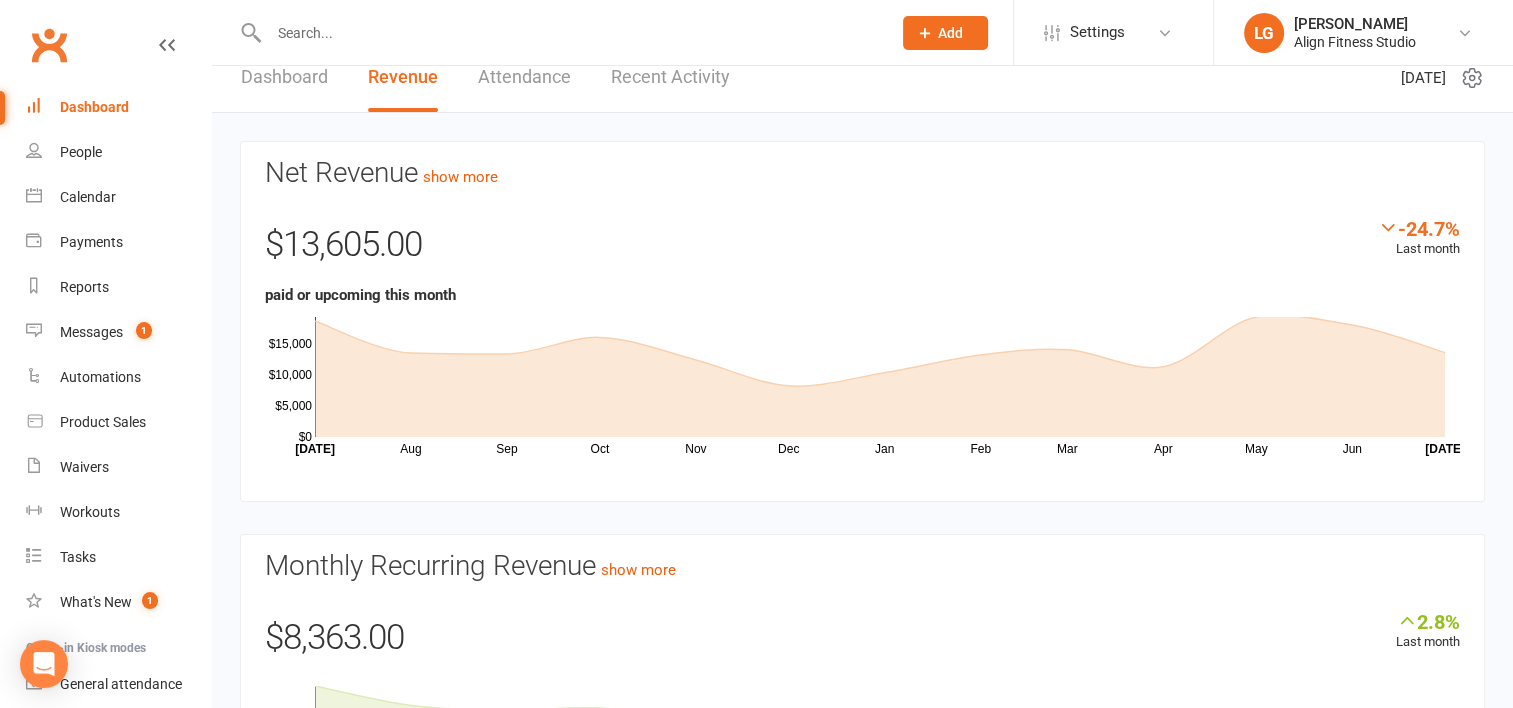 scroll, scrollTop: 0, scrollLeft: 0, axis: both 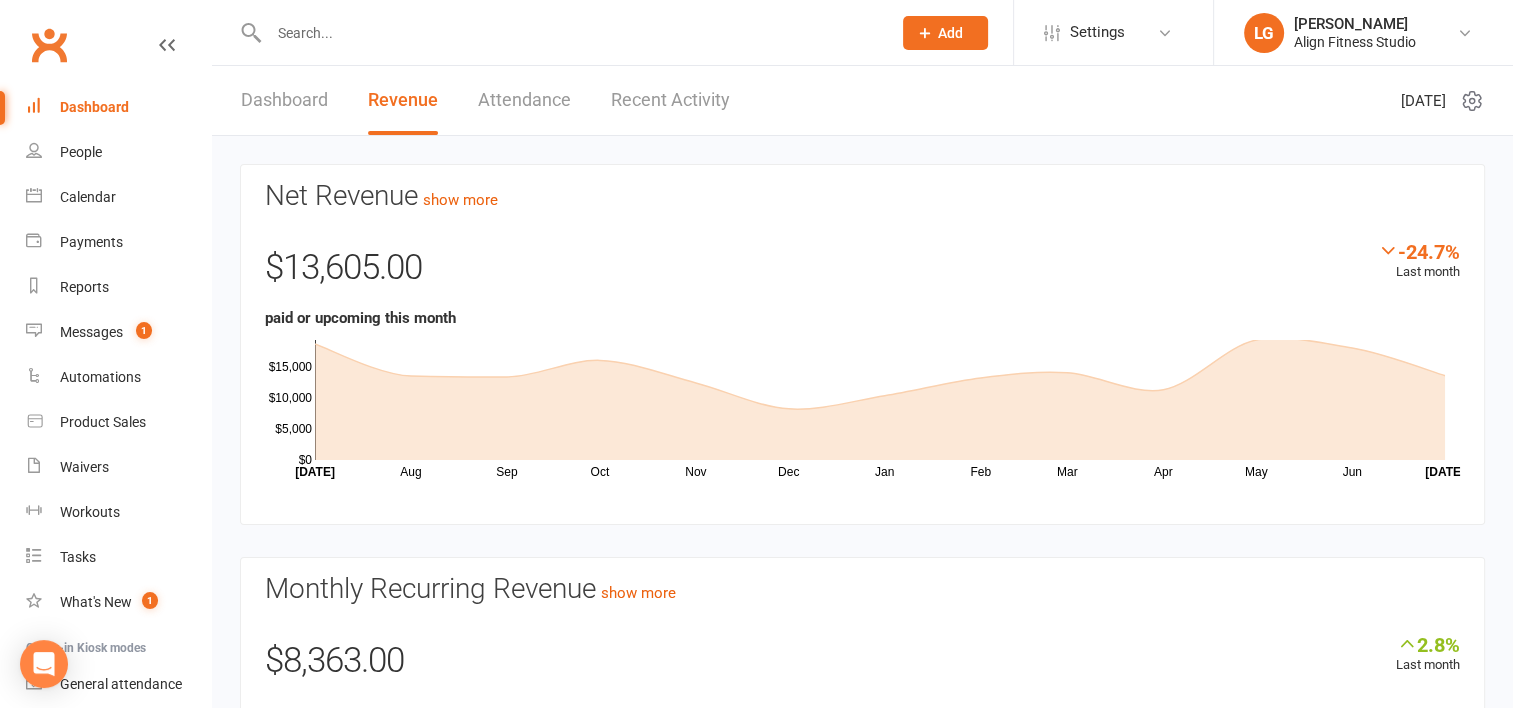 click on "Recent Activity" at bounding box center (670, 100) 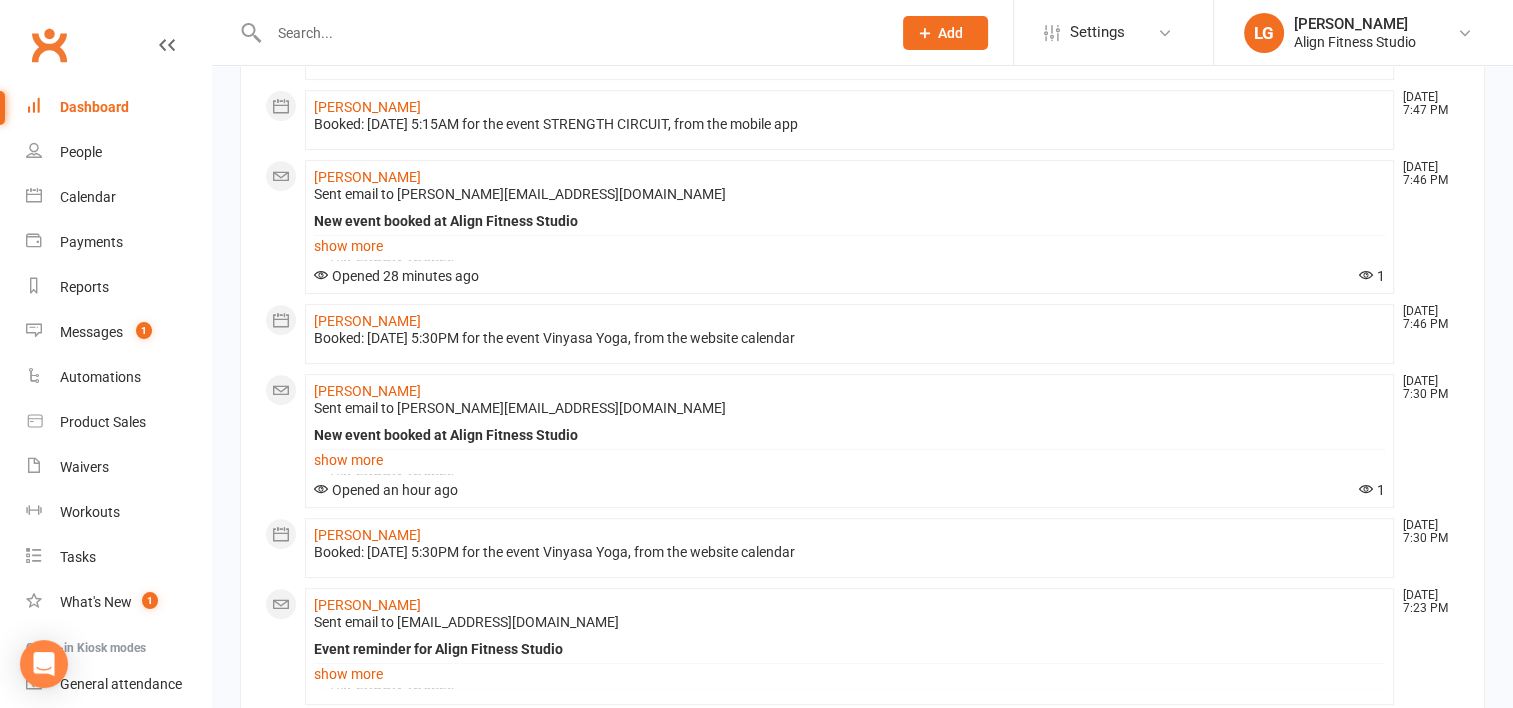 scroll, scrollTop: 828, scrollLeft: 0, axis: vertical 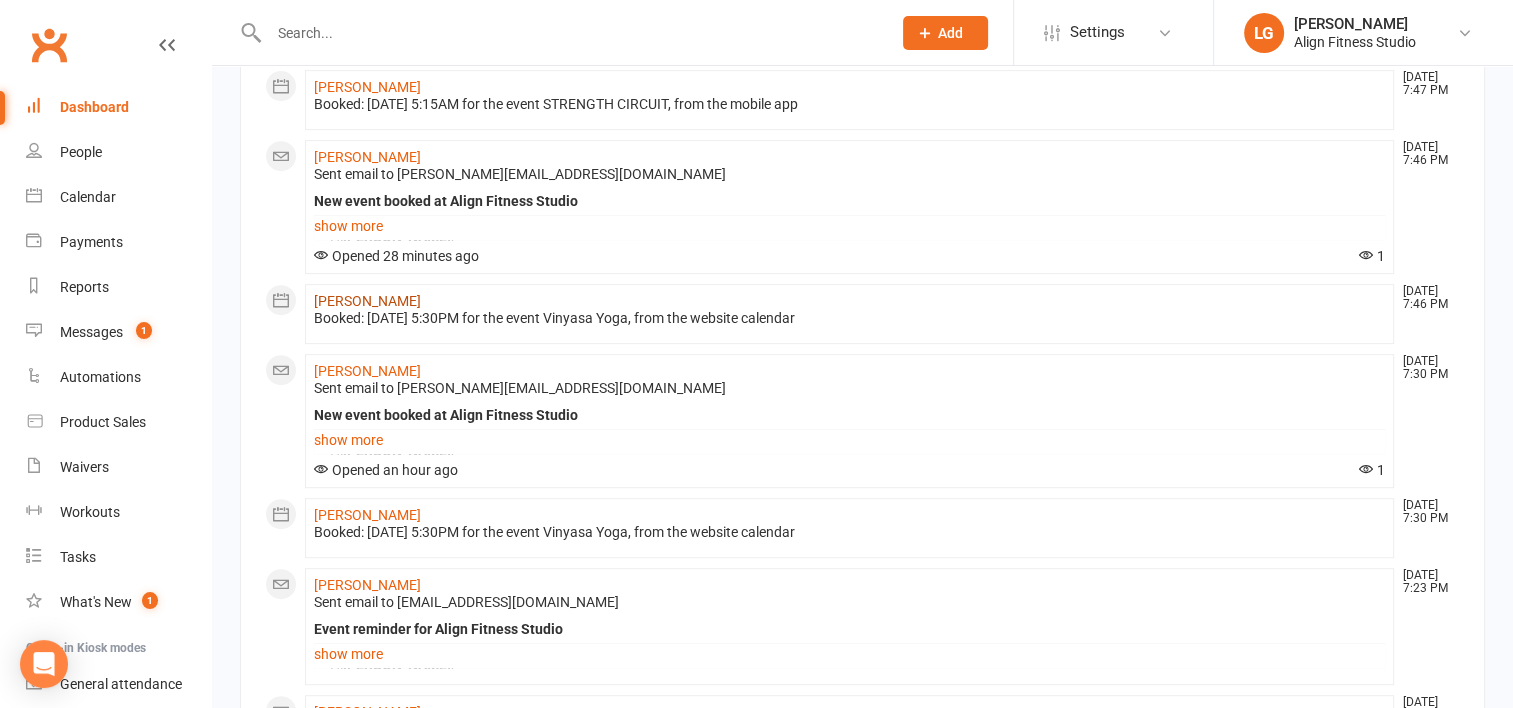 click on "[PERSON_NAME]" at bounding box center [367, 301] 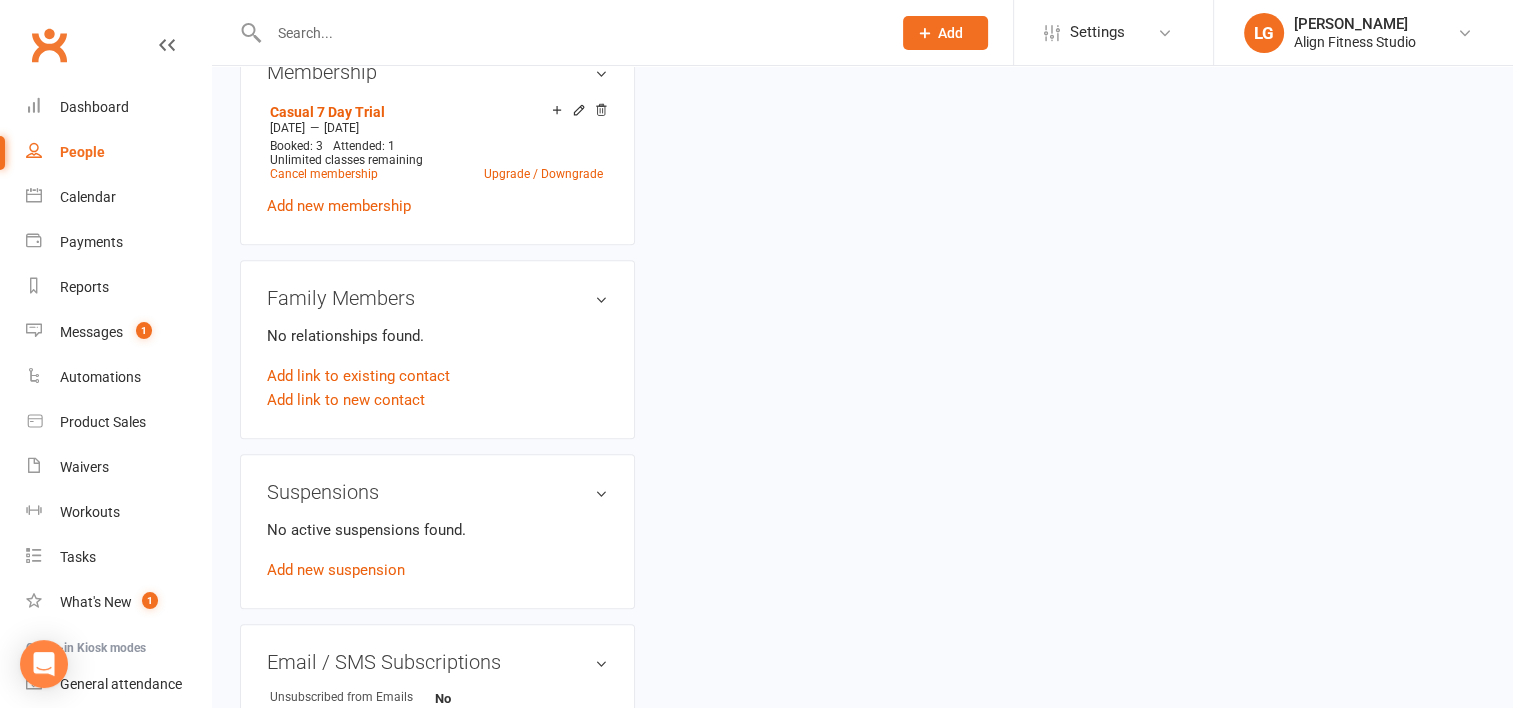 scroll, scrollTop: 0, scrollLeft: 0, axis: both 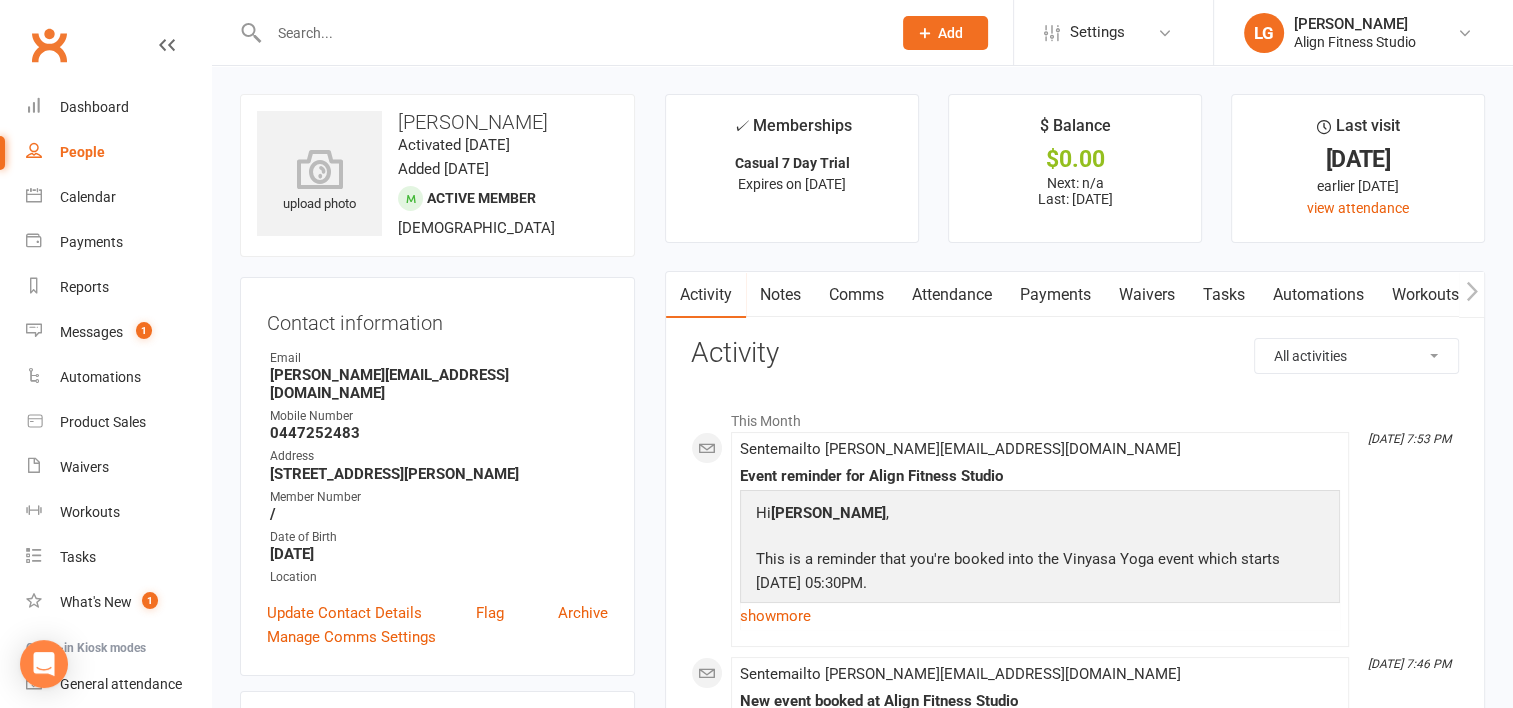 click 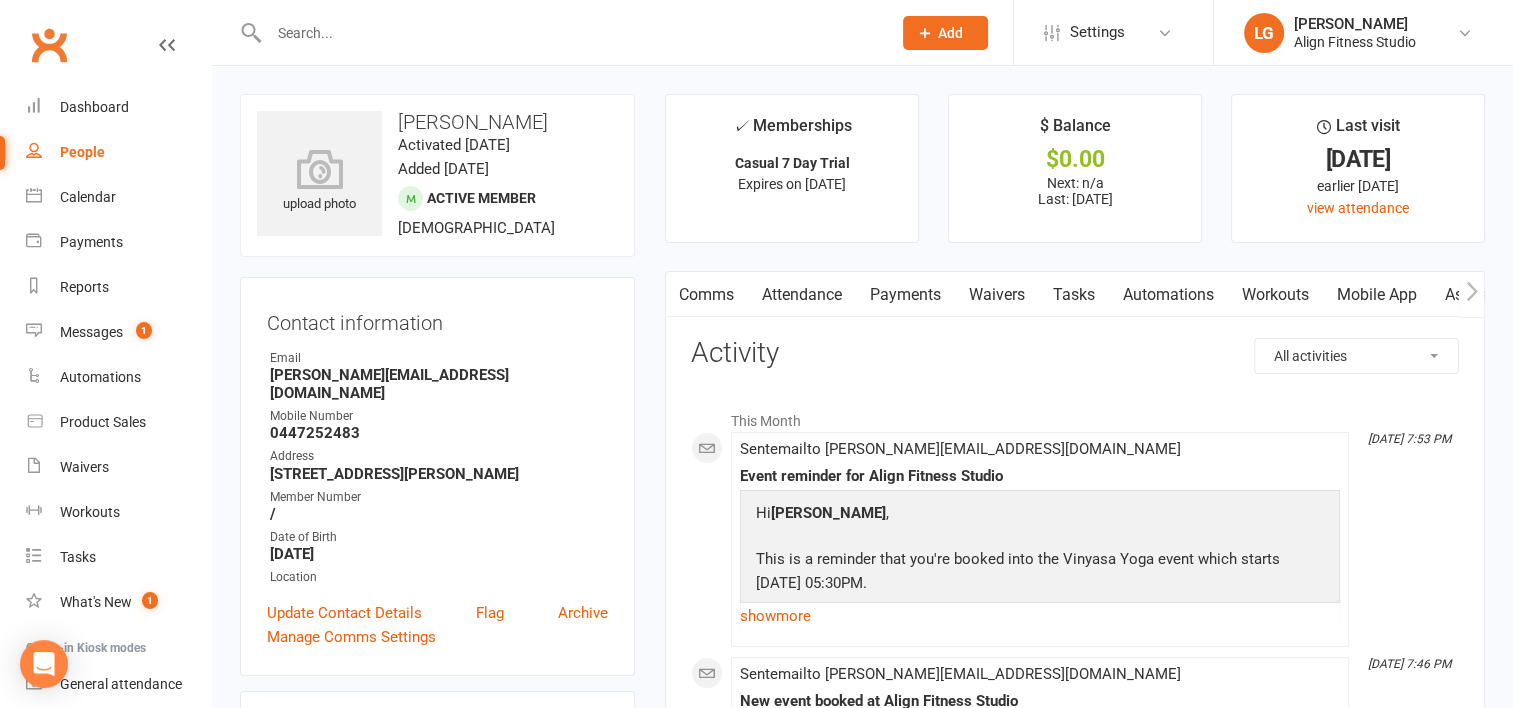 scroll, scrollTop: 0, scrollLeft: 150, axis: horizontal 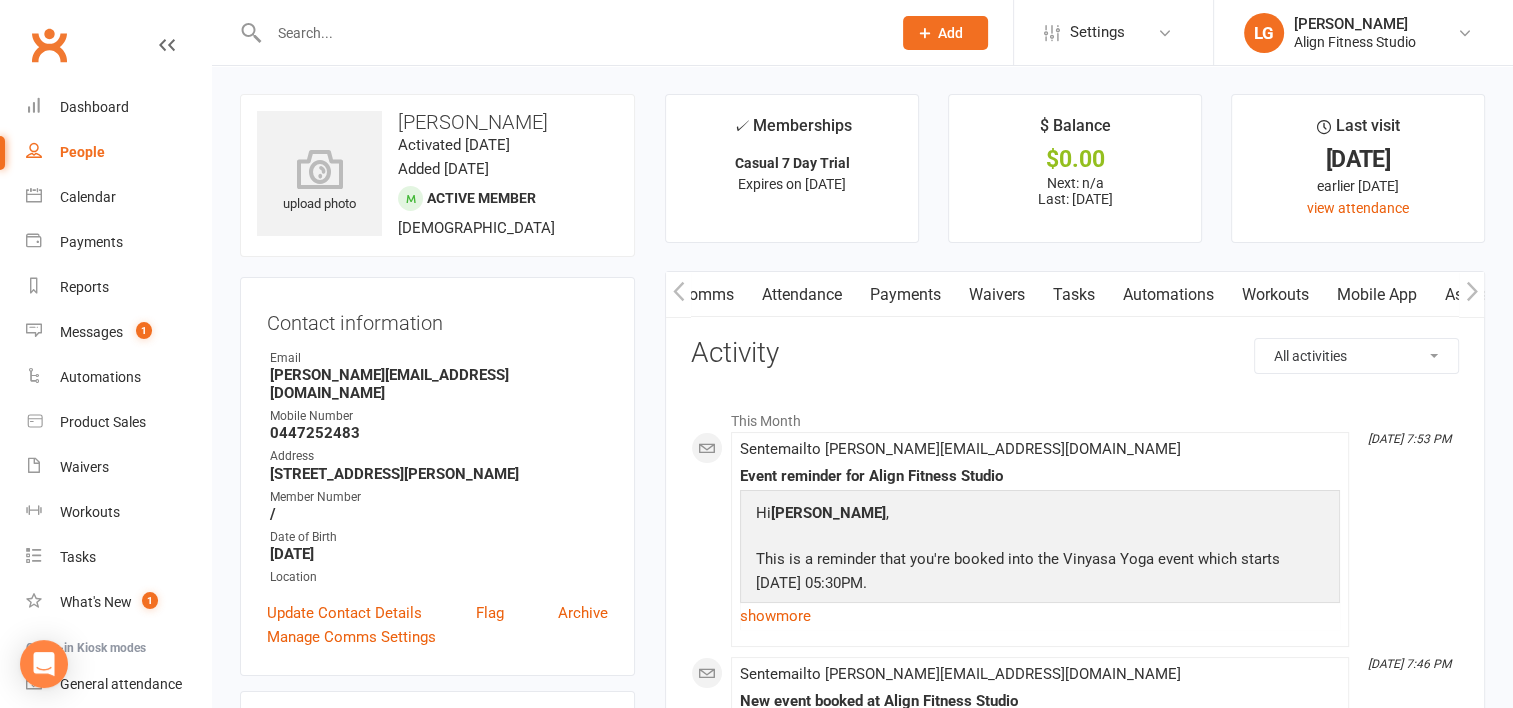 click on "Mobile App" at bounding box center [1377, 295] 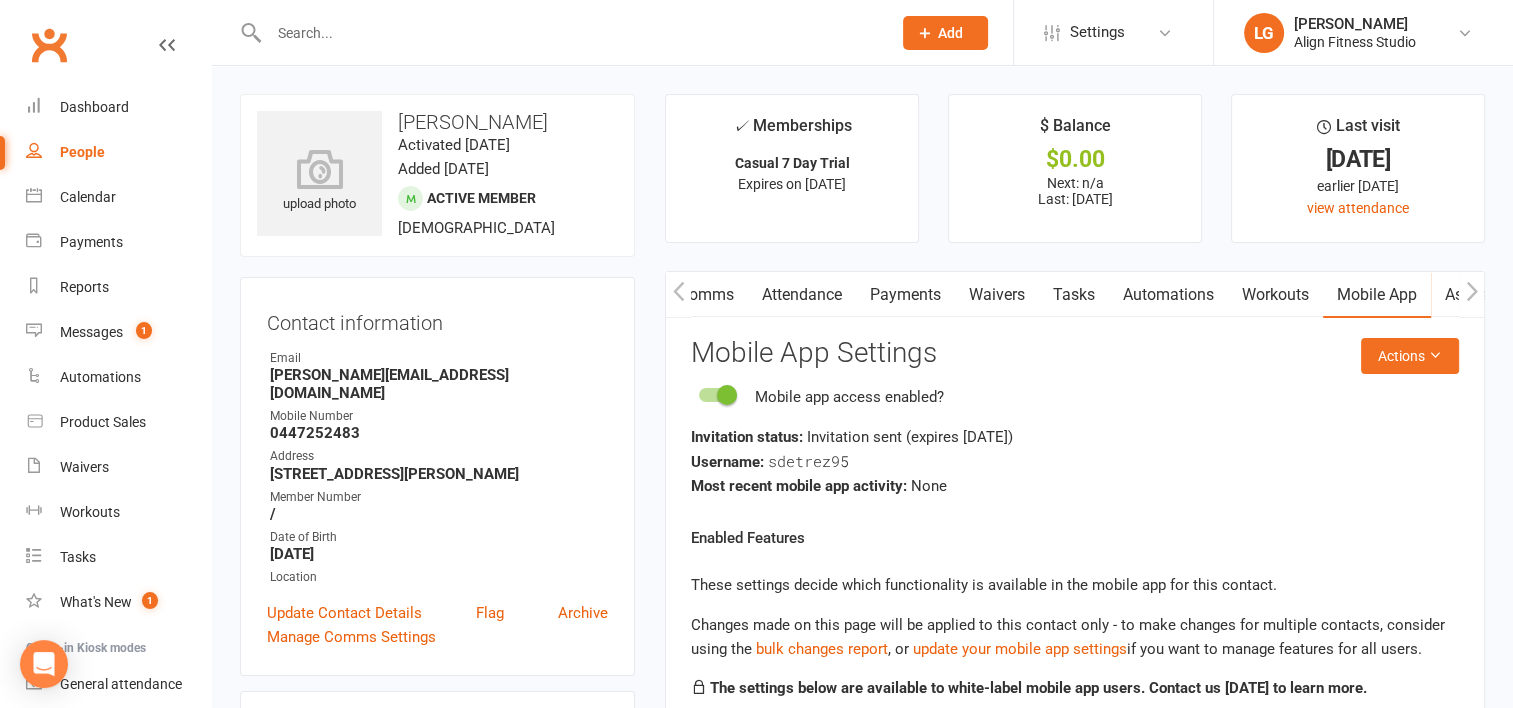 scroll, scrollTop: 96, scrollLeft: 0, axis: vertical 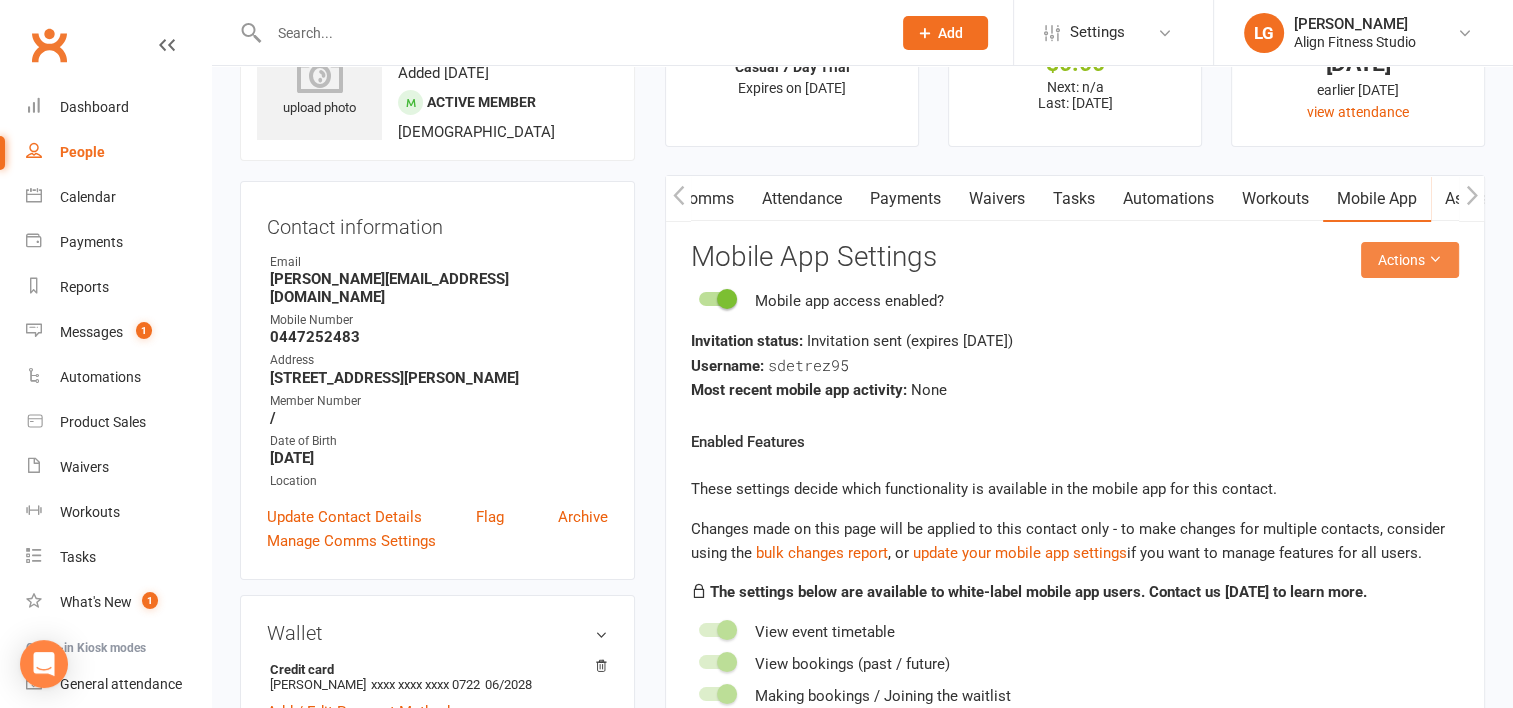 click on "Actions" at bounding box center [1410, 260] 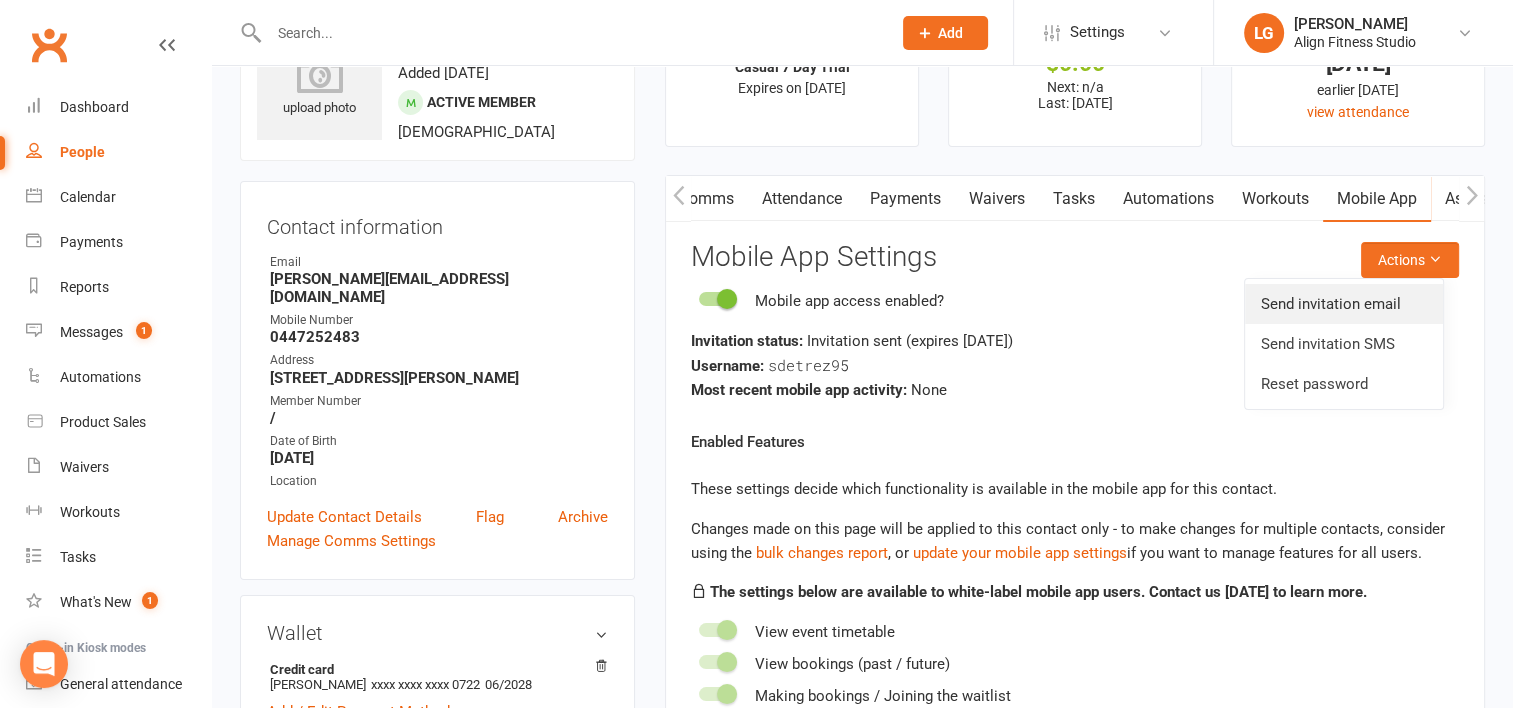 click on "Send invitation email" at bounding box center (1344, 304) 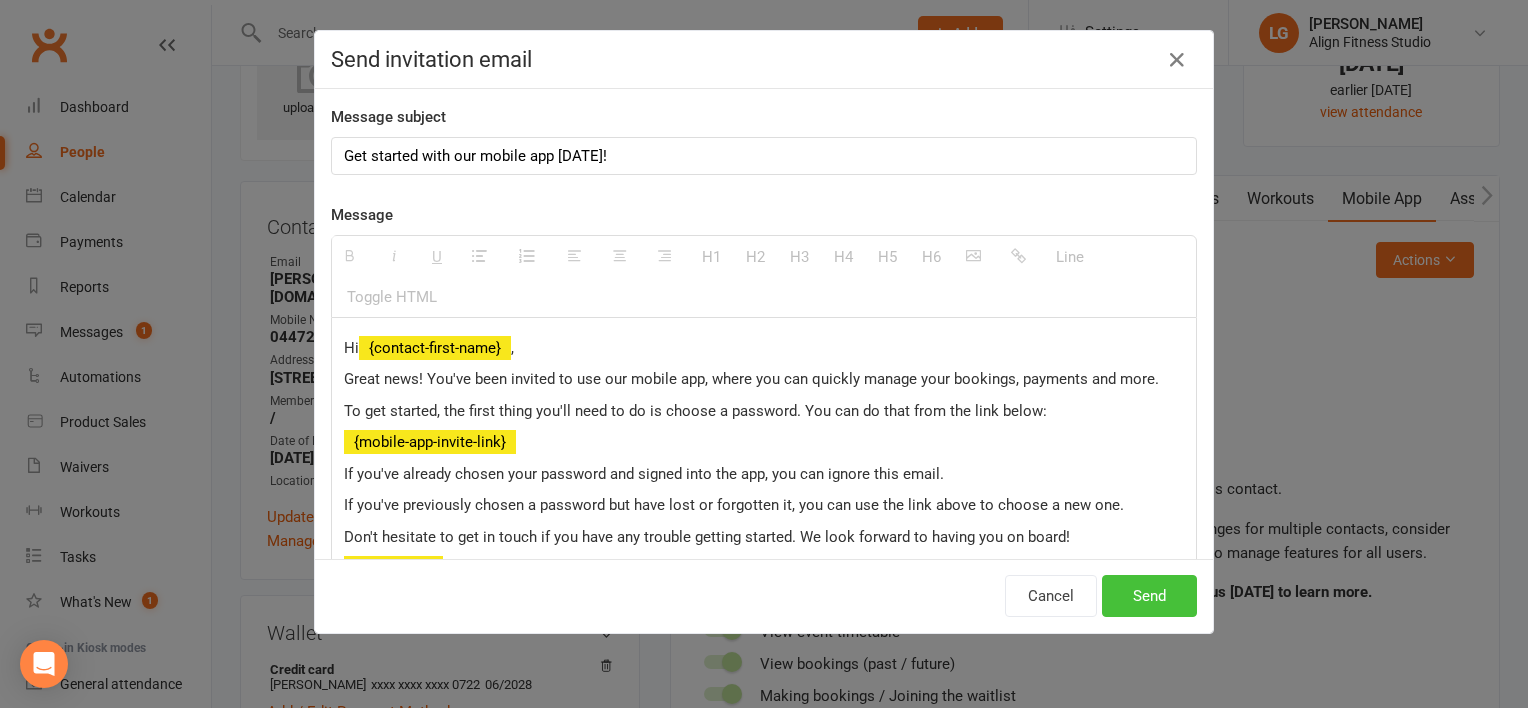 click on "Send" at bounding box center (1149, 596) 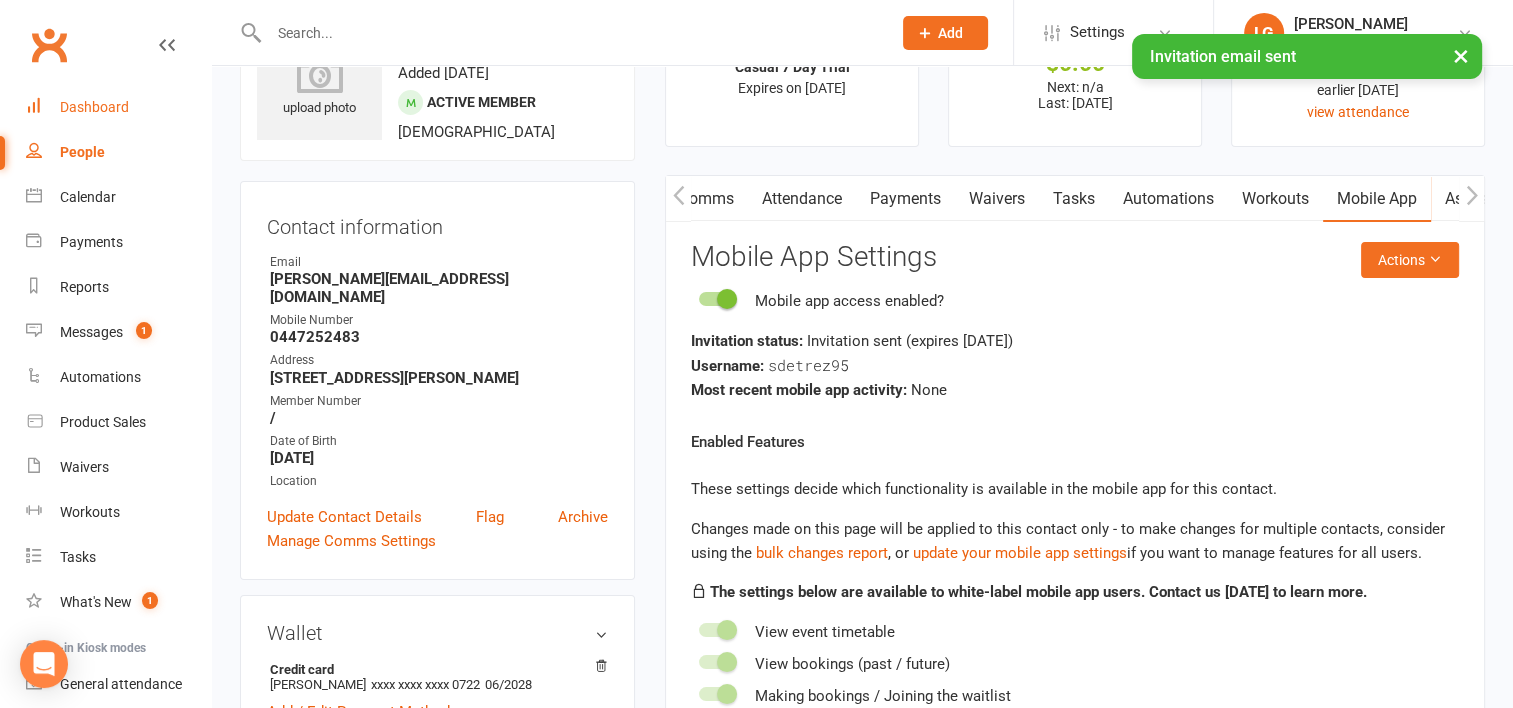 click on "Dashboard" at bounding box center [94, 107] 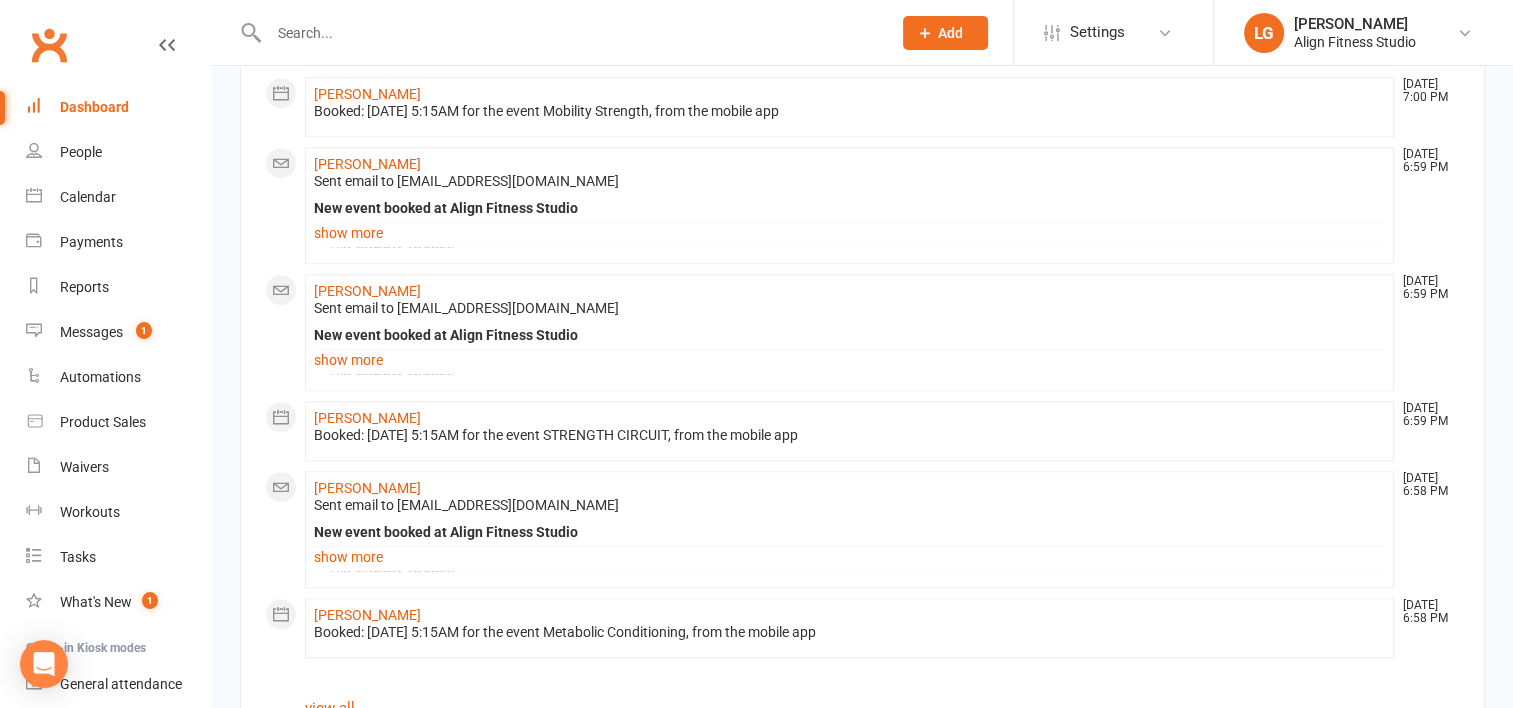 scroll, scrollTop: 1749, scrollLeft: 0, axis: vertical 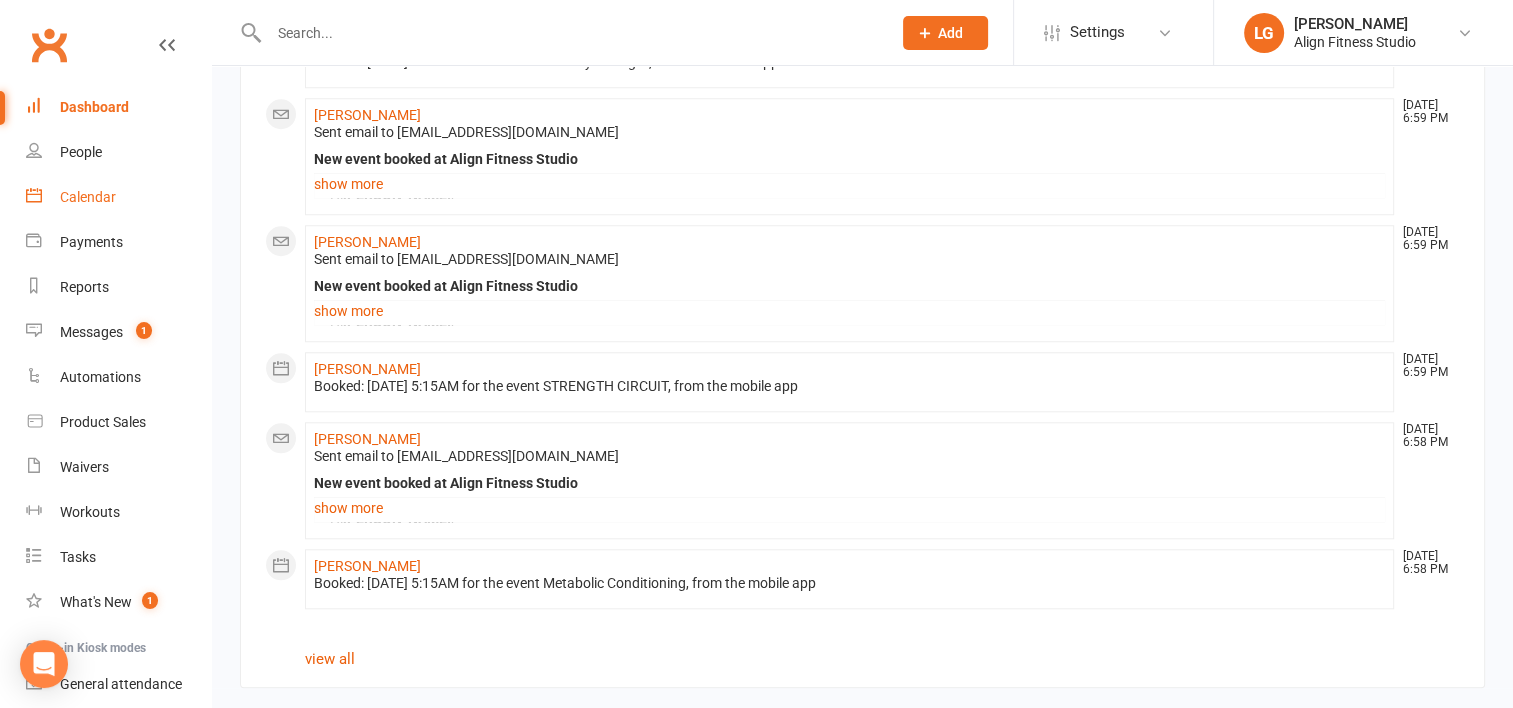 click on "Calendar" at bounding box center (88, 197) 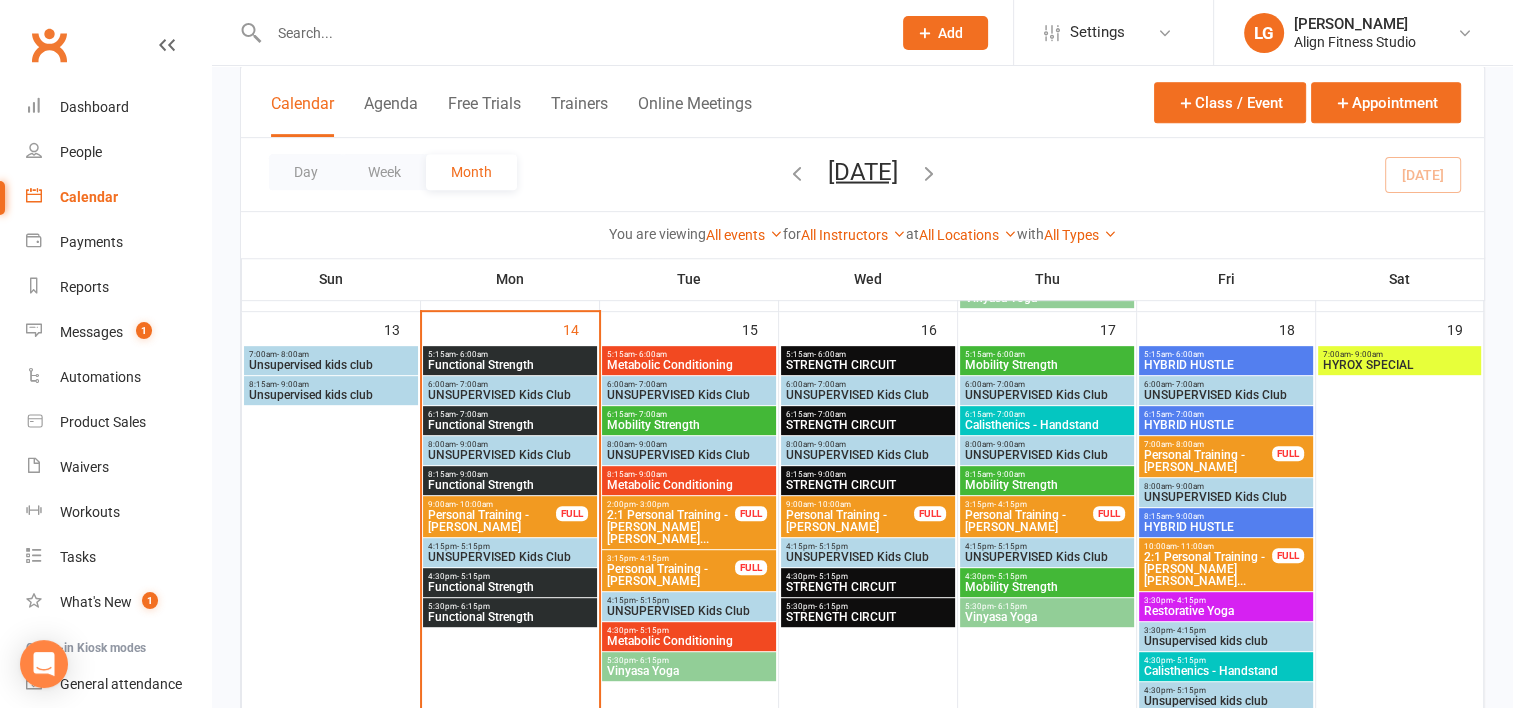 scroll, scrollTop: 895, scrollLeft: 0, axis: vertical 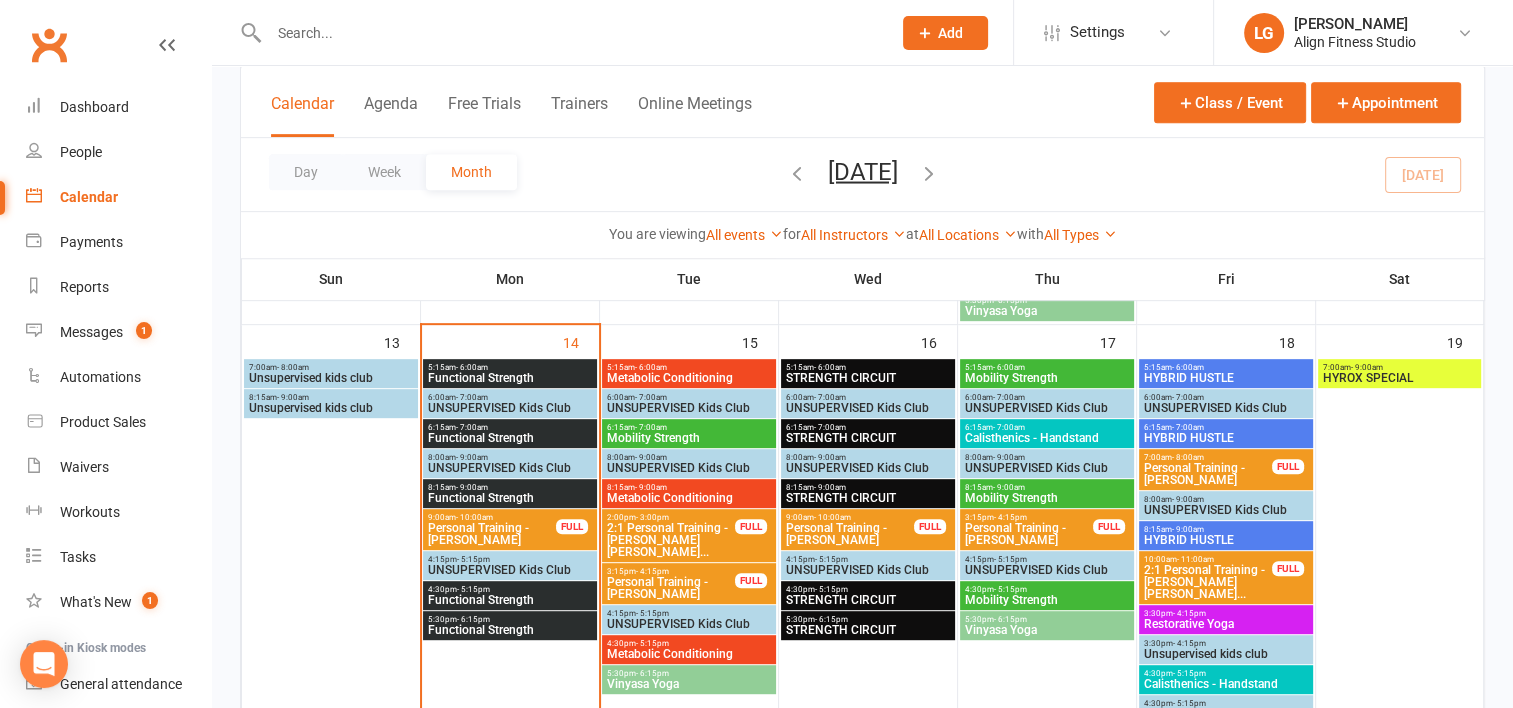 click on "HYROX SPECIAL" at bounding box center [1400, 378] 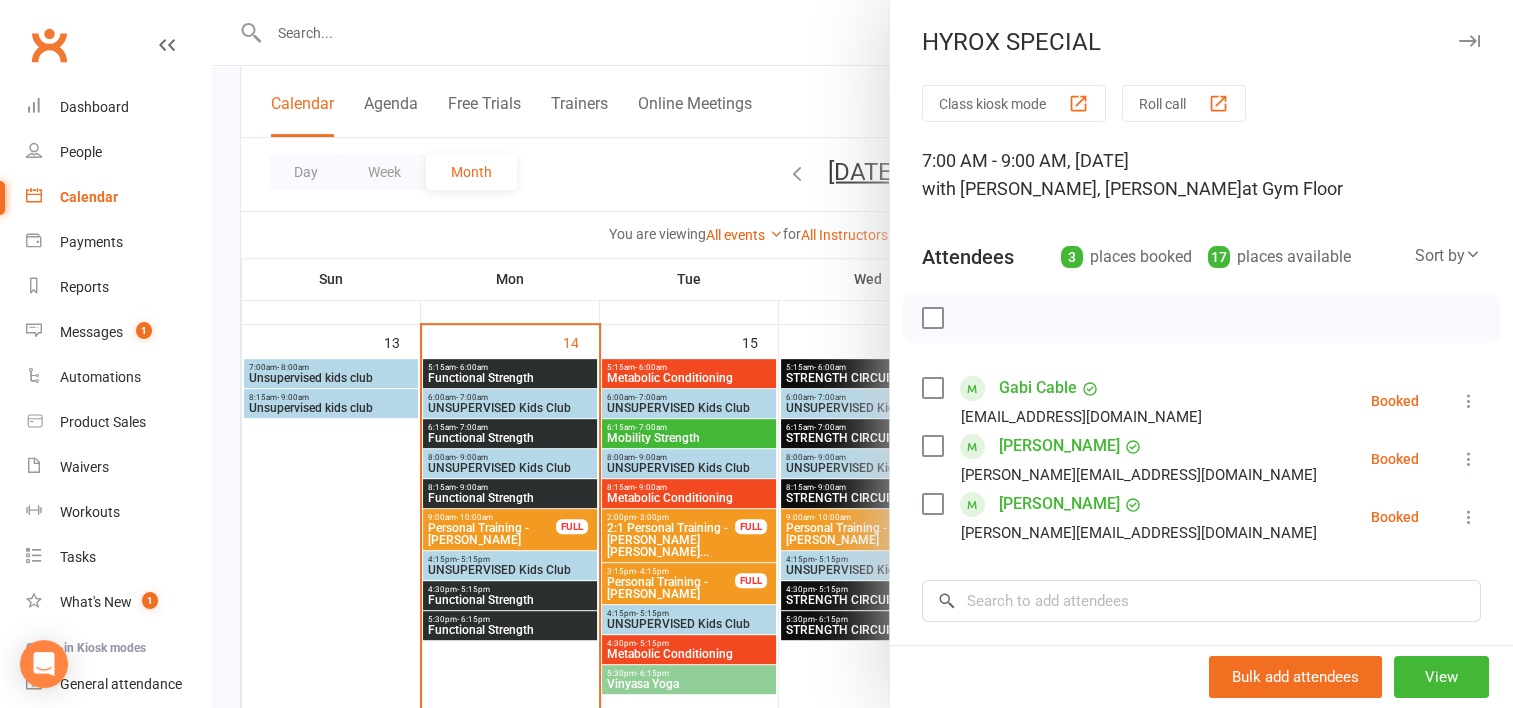 click at bounding box center (862, 354) 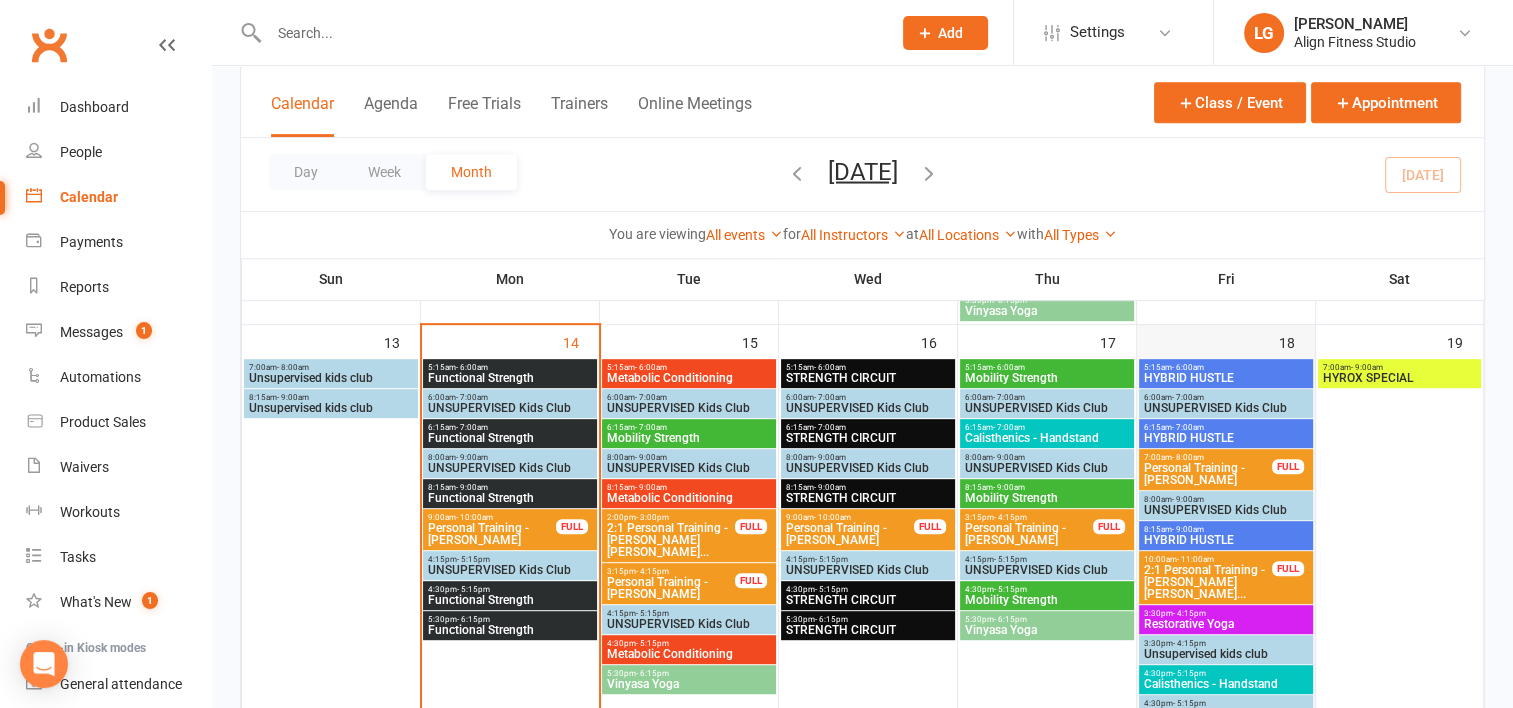 scroll, scrollTop: 1007, scrollLeft: 0, axis: vertical 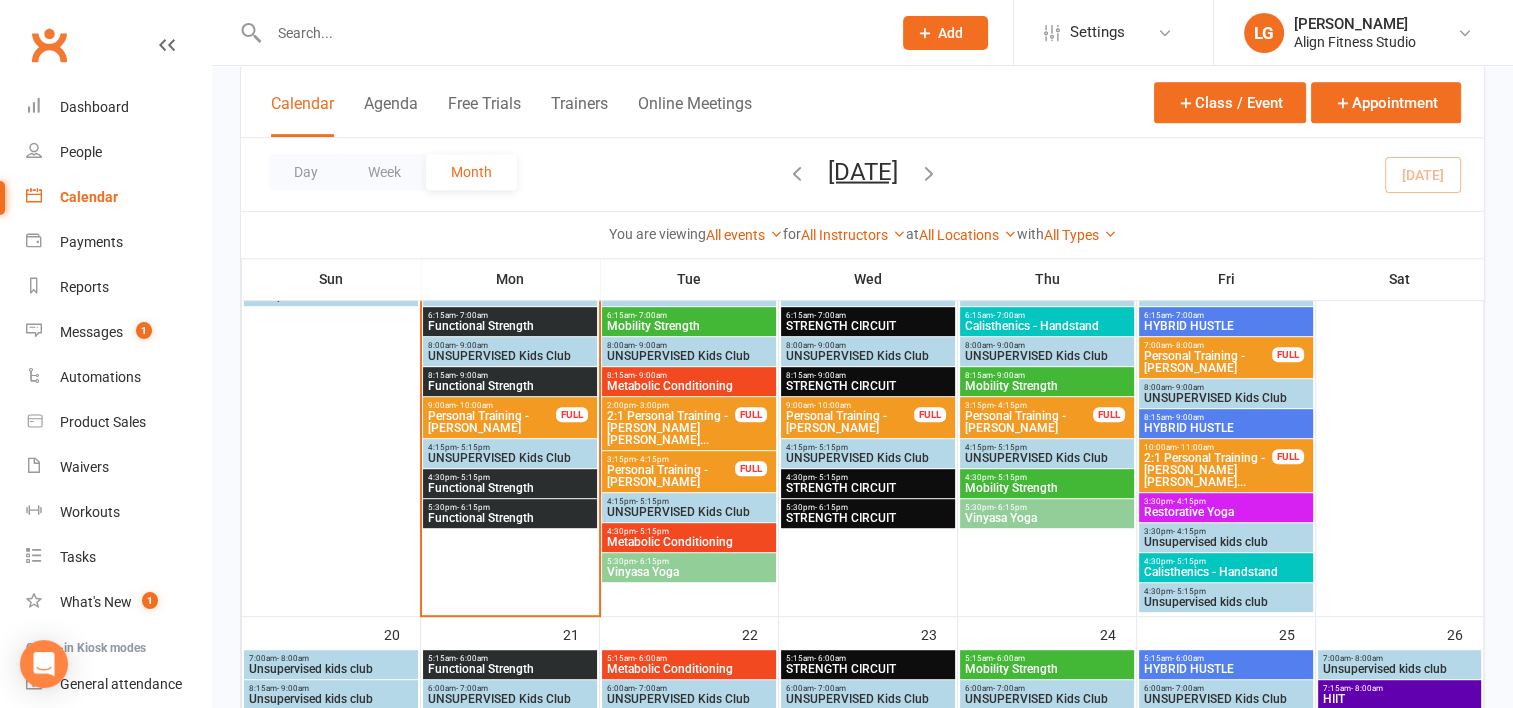 click on "4:30pm  - 5:15pm" at bounding box center (1226, 561) 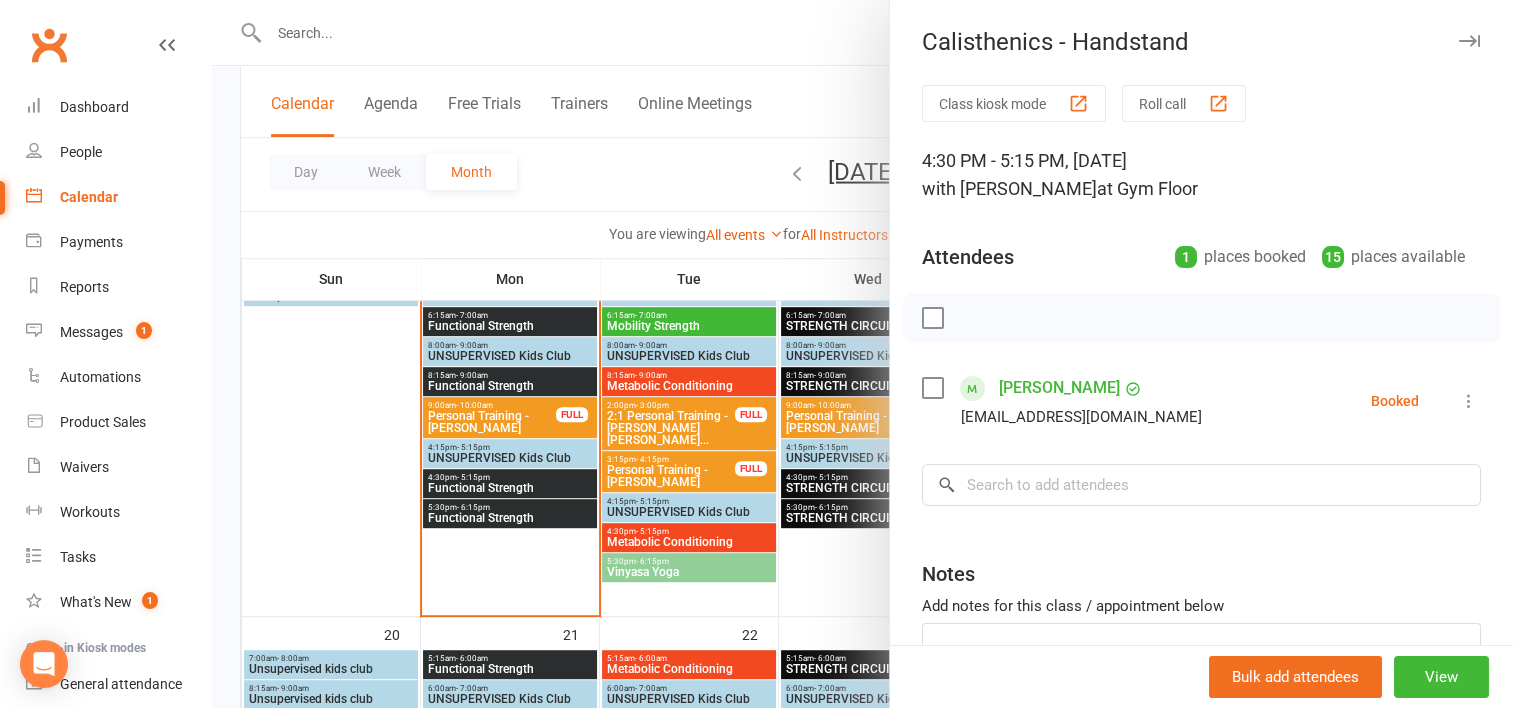 click at bounding box center (862, 354) 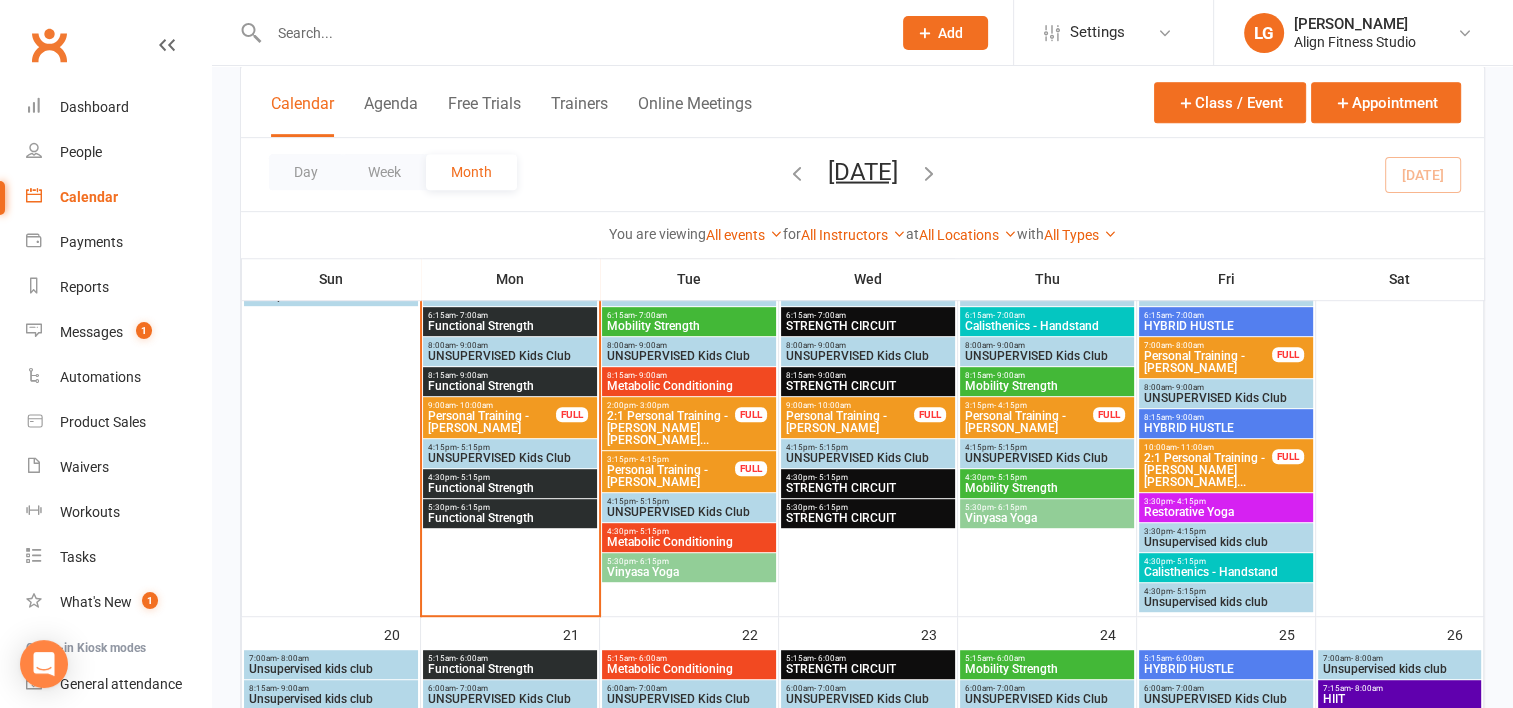 click on "Restorative Yoga" at bounding box center [1226, 512] 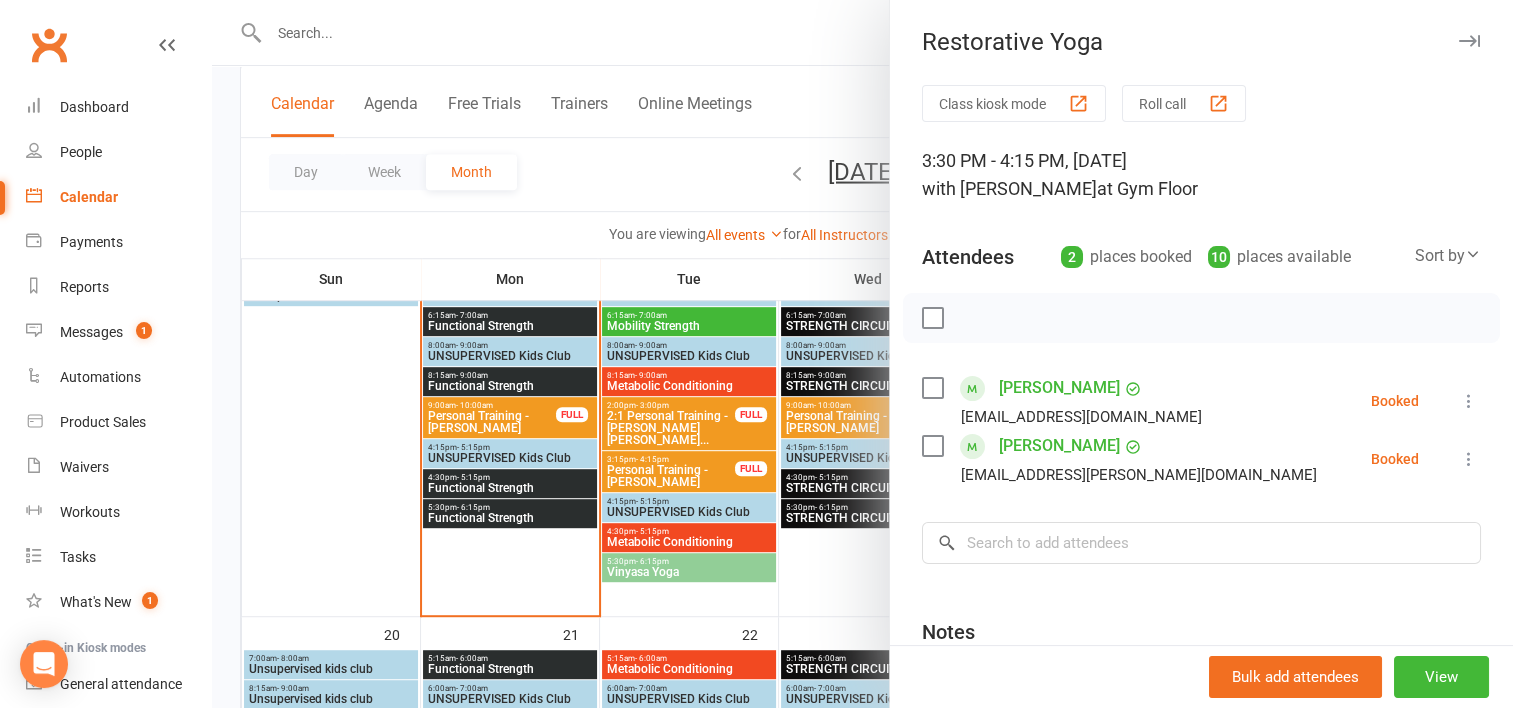 click at bounding box center (862, 354) 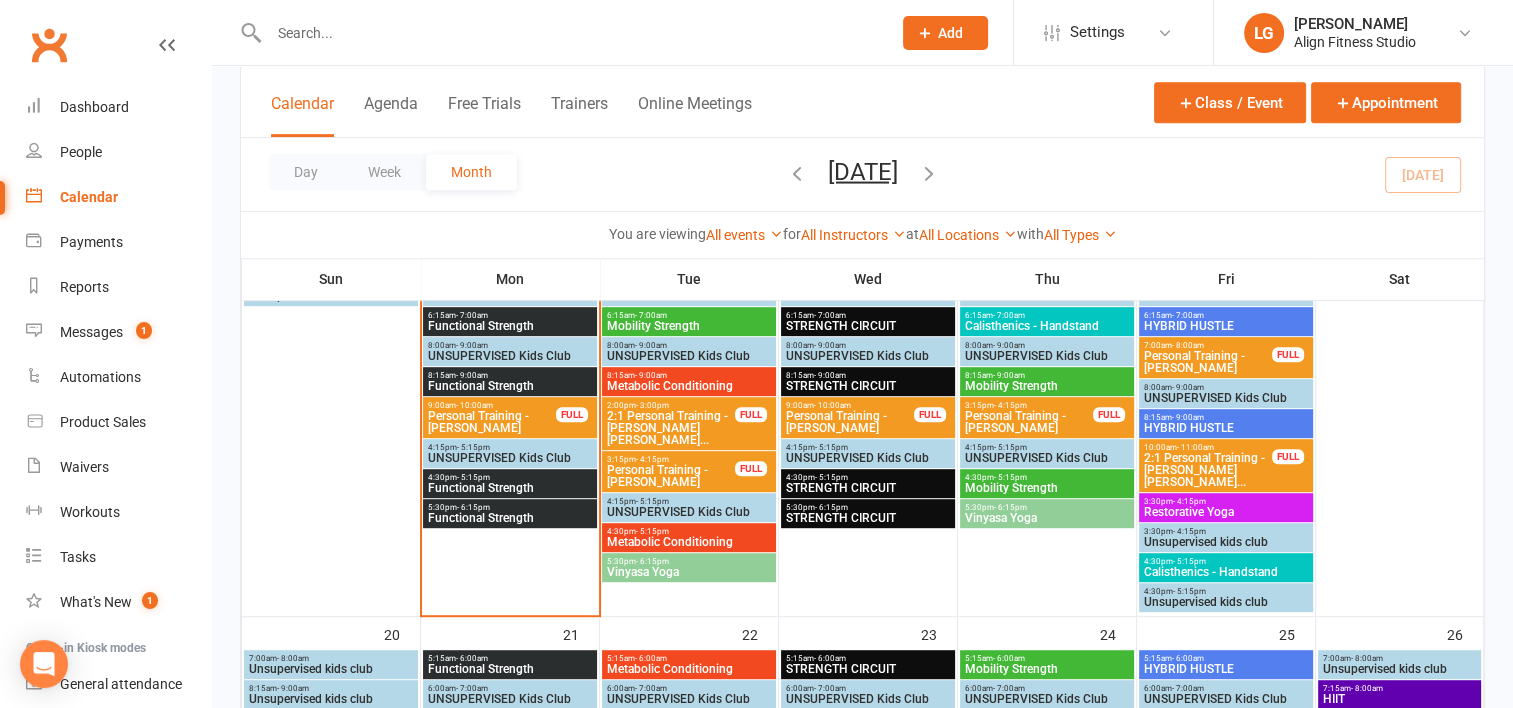 click on "2:1 Personal Training - [PERSON_NAME] [PERSON_NAME]..." at bounding box center [1208, 470] 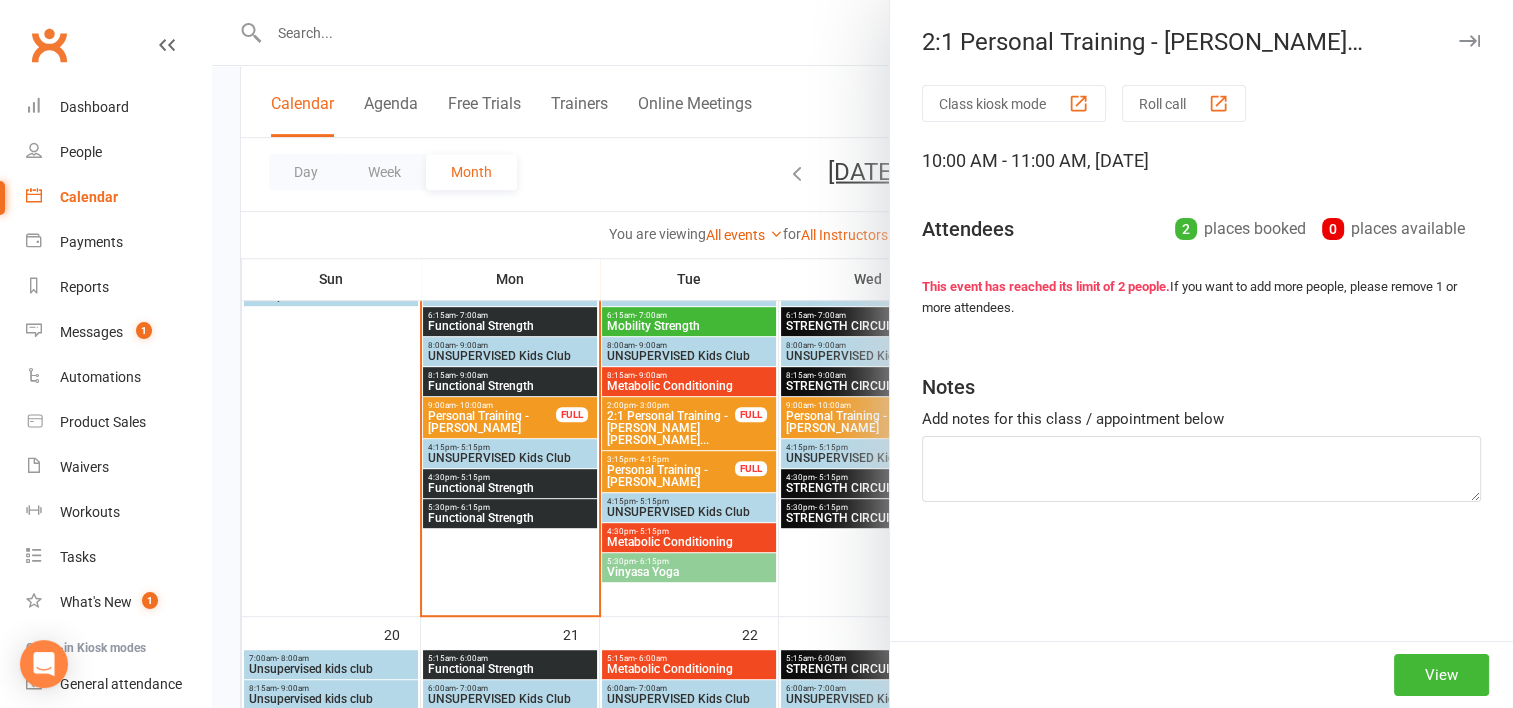 click at bounding box center (862, 354) 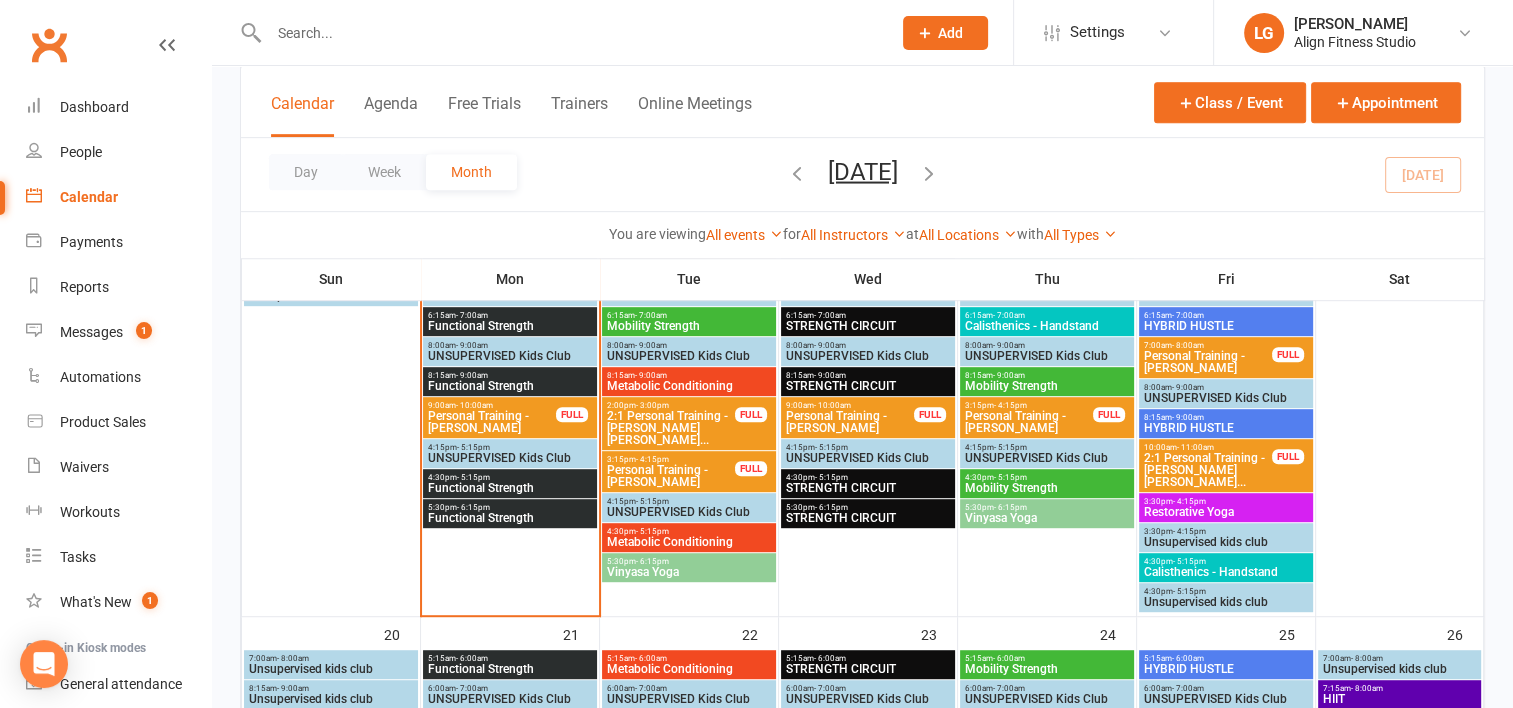 click on "HYBRID HUSTLE" at bounding box center [1226, 428] 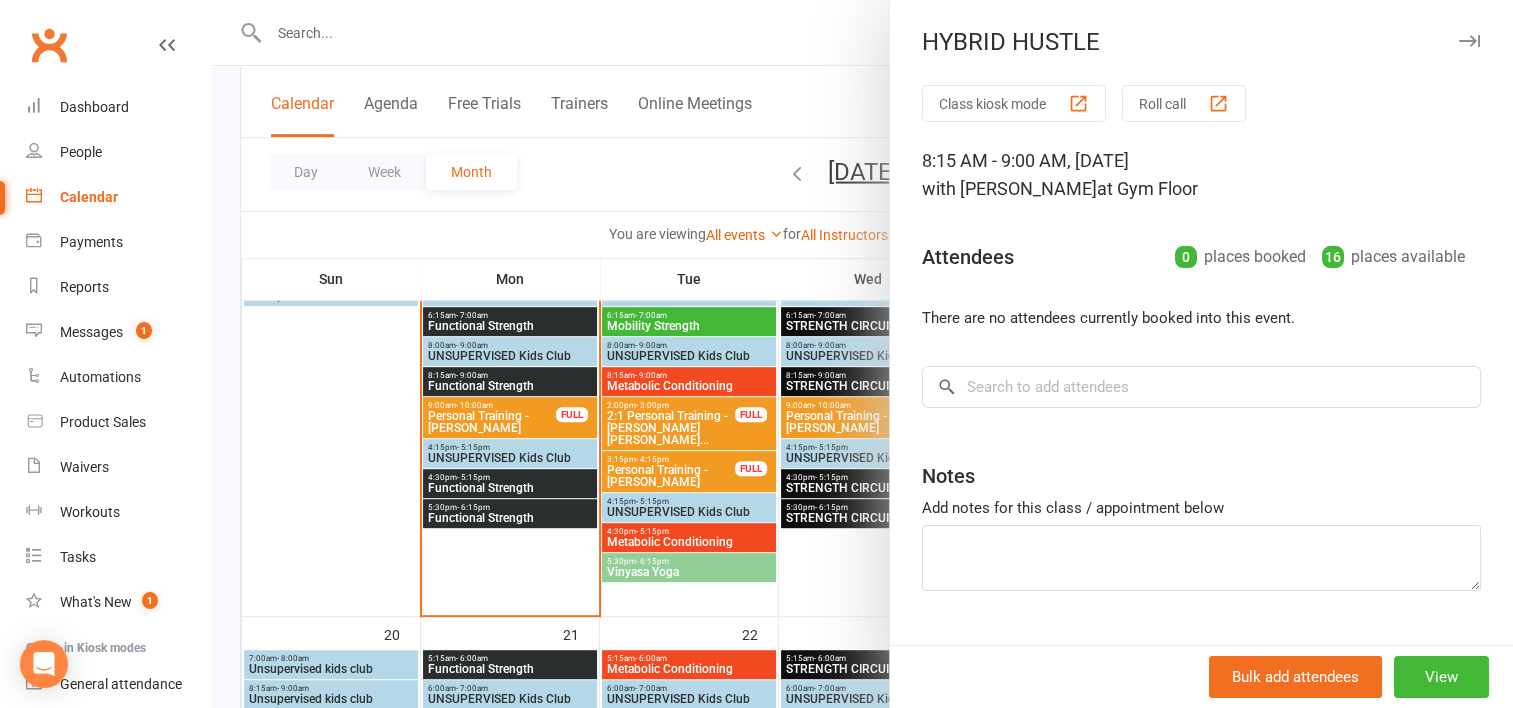 click at bounding box center (862, 354) 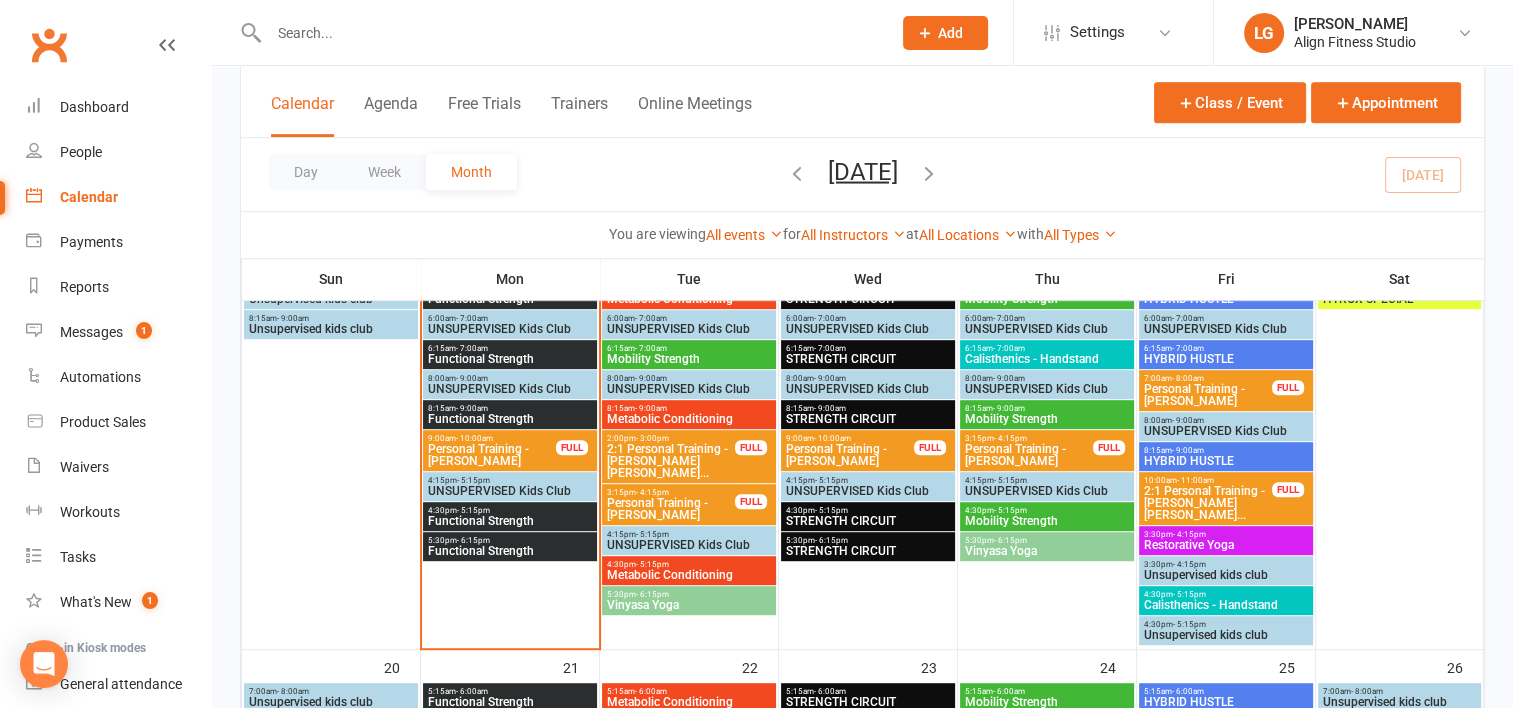 scroll, scrollTop: 972, scrollLeft: 0, axis: vertical 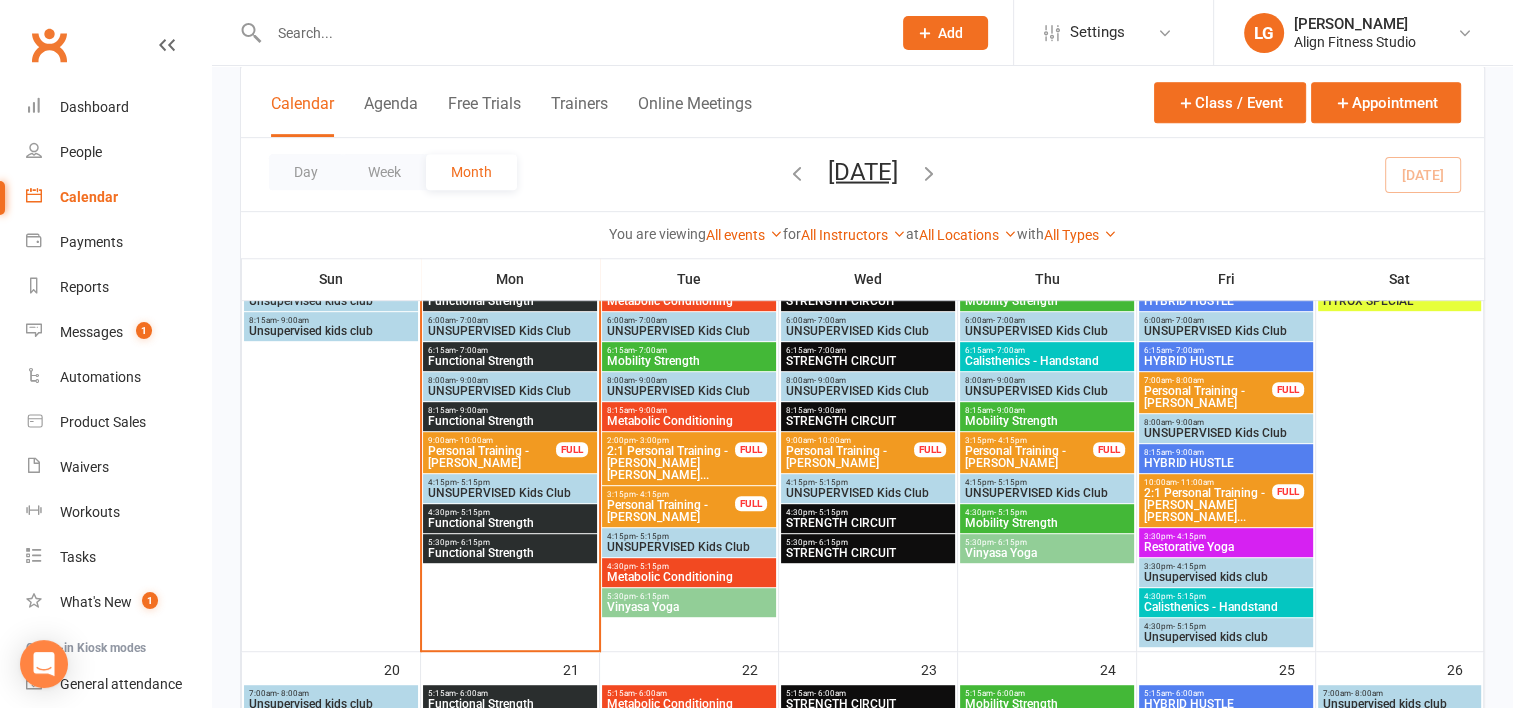 click on "6:15am  - 7:00am" at bounding box center (1226, 350) 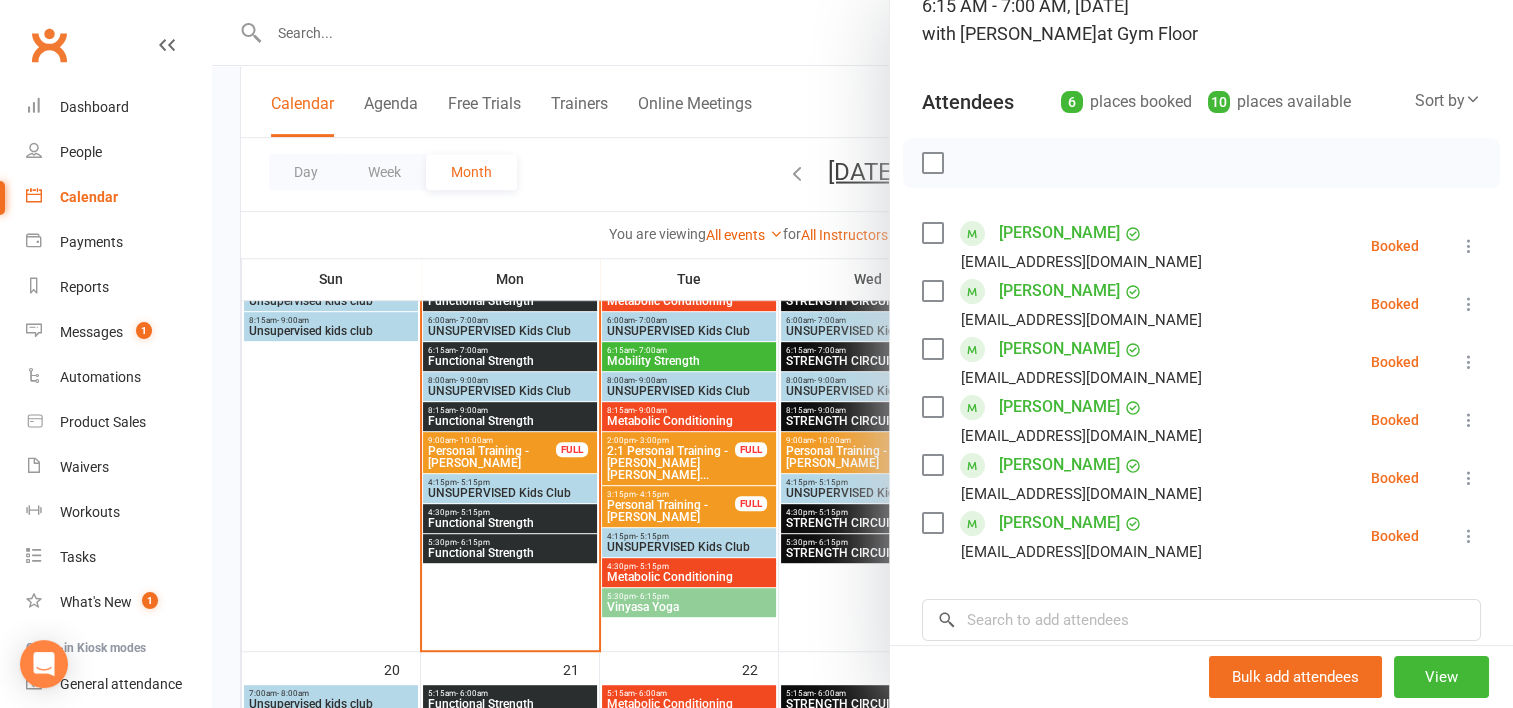 scroll, scrollTop: 156, scrollLeft: 0, axis: vertical 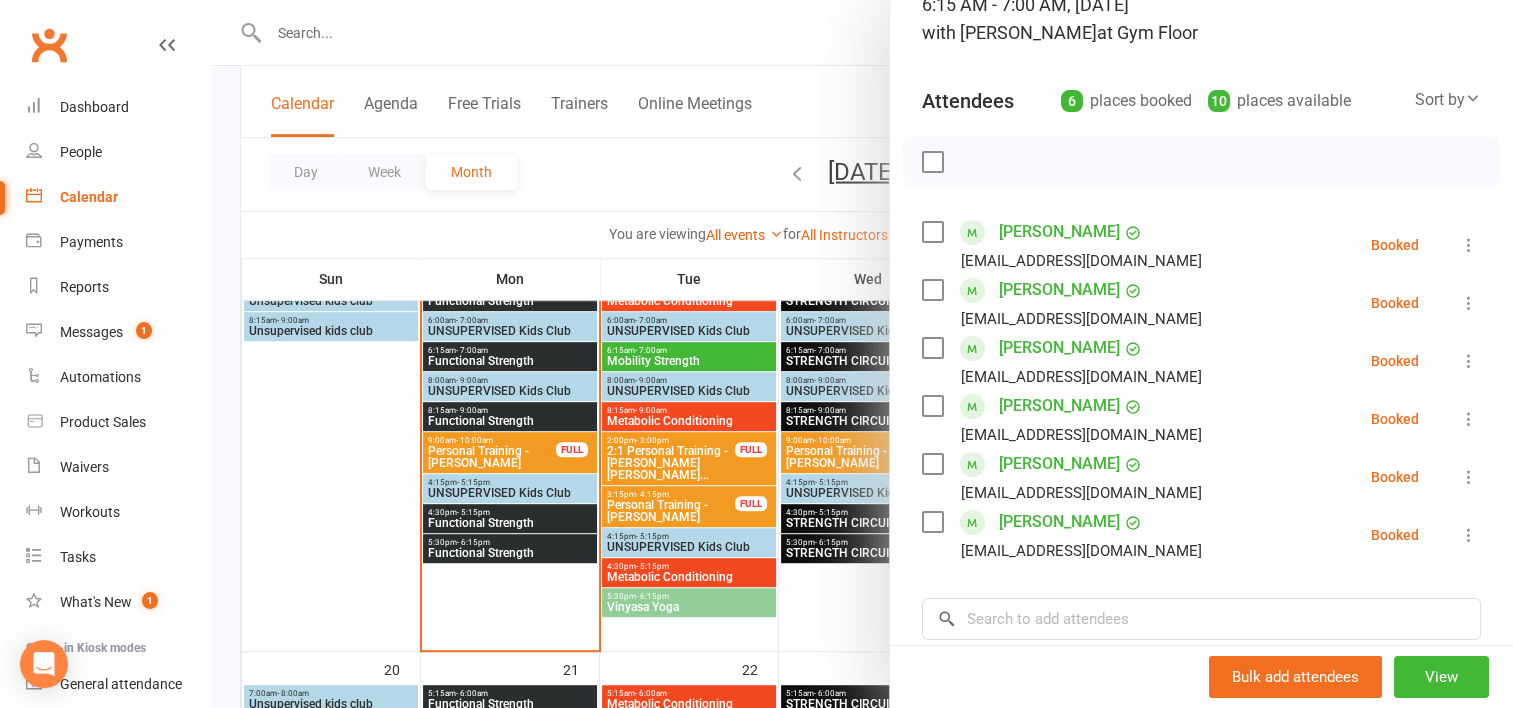 click at bounding box center (862, 354) 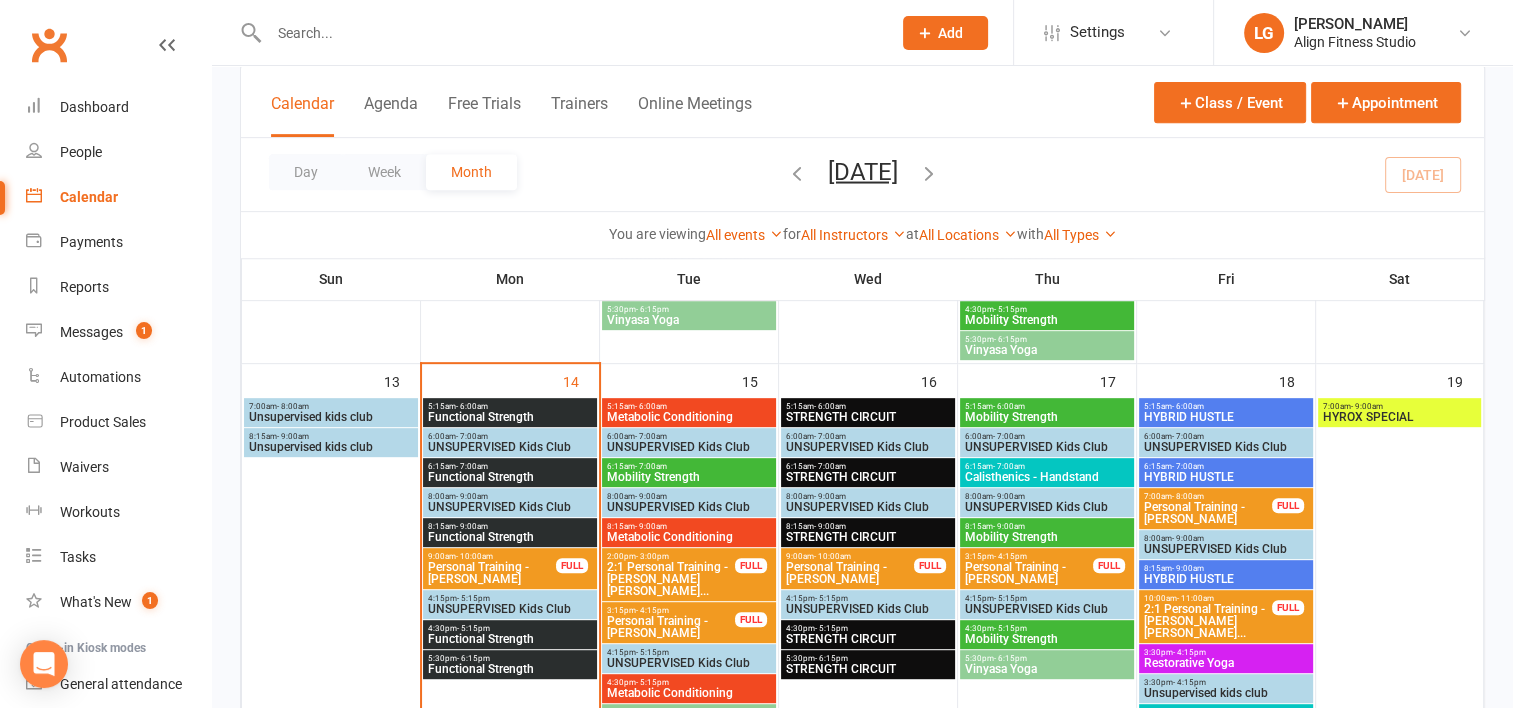 scroll, scrollTop: 855, scrollLeft: 0, axis: vertical 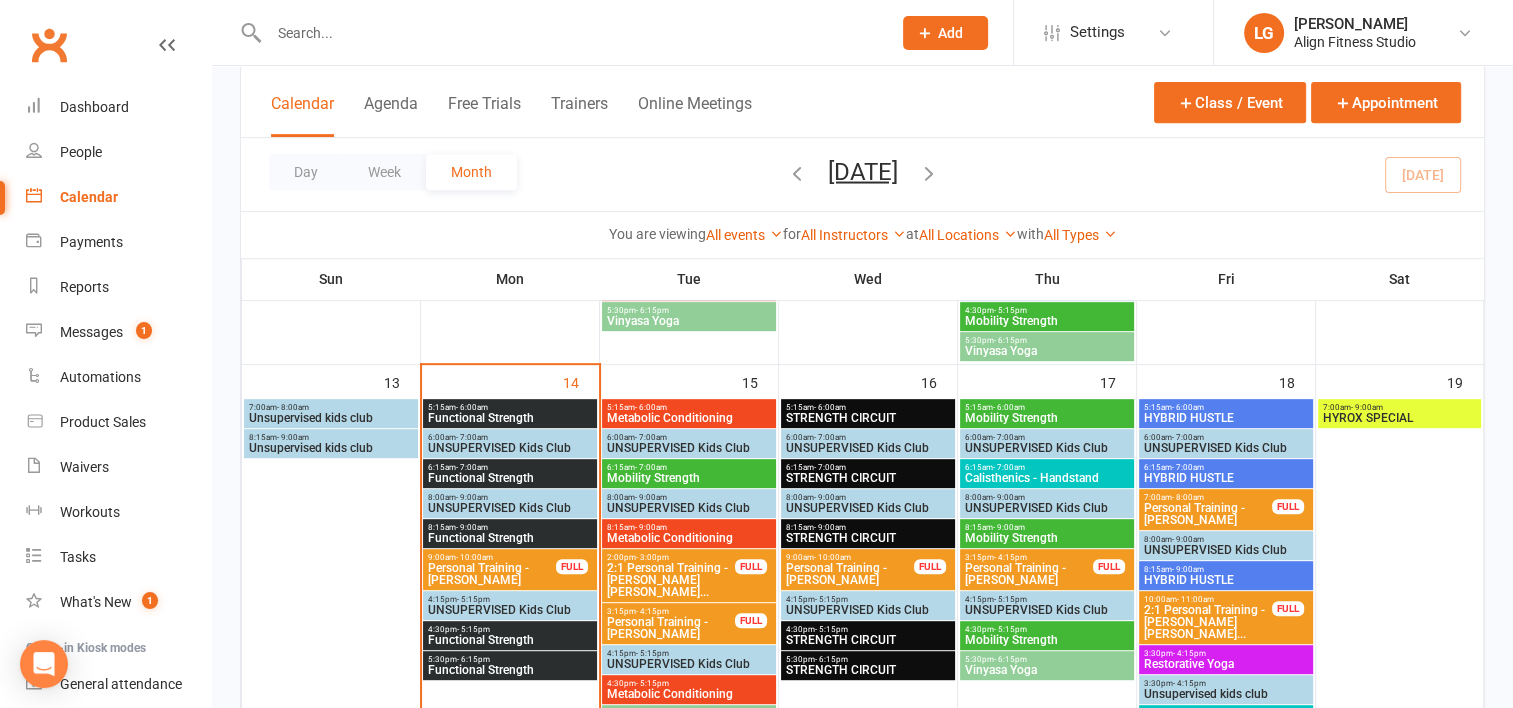 click on "HYBRID HUSTLE" at bounding box center (1226, 418) 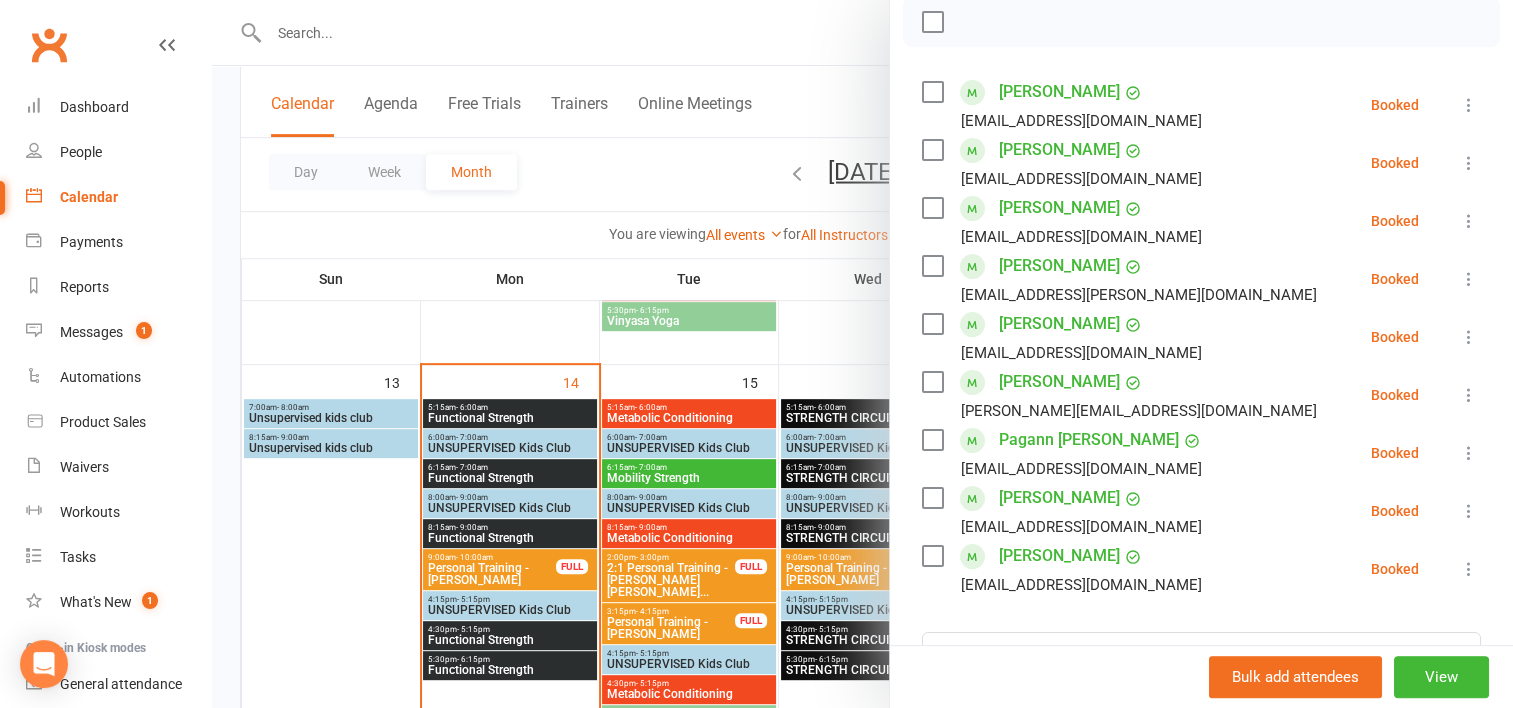 scroll, scrollTop: 298, scrollLeft: 0, axis: vertical 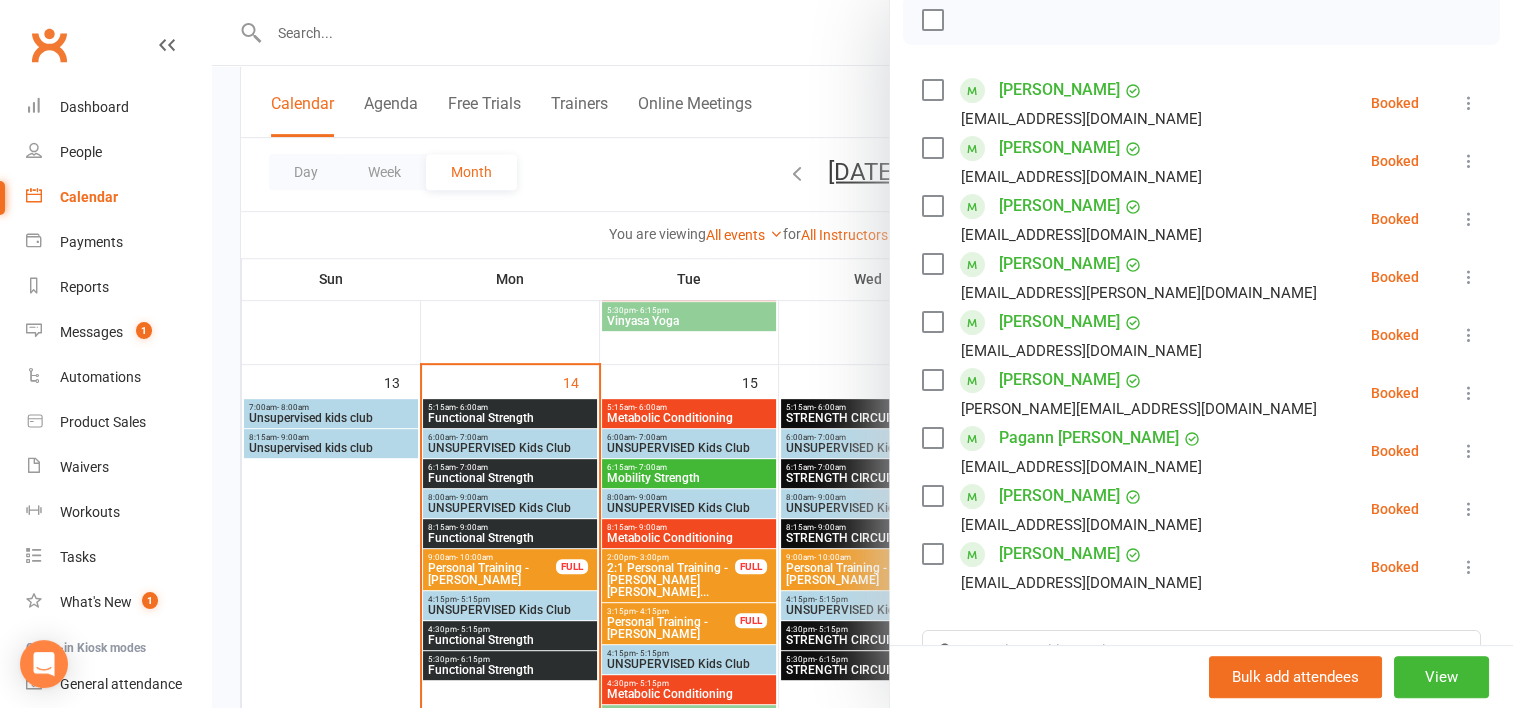 click at bounding box center [862, 354] 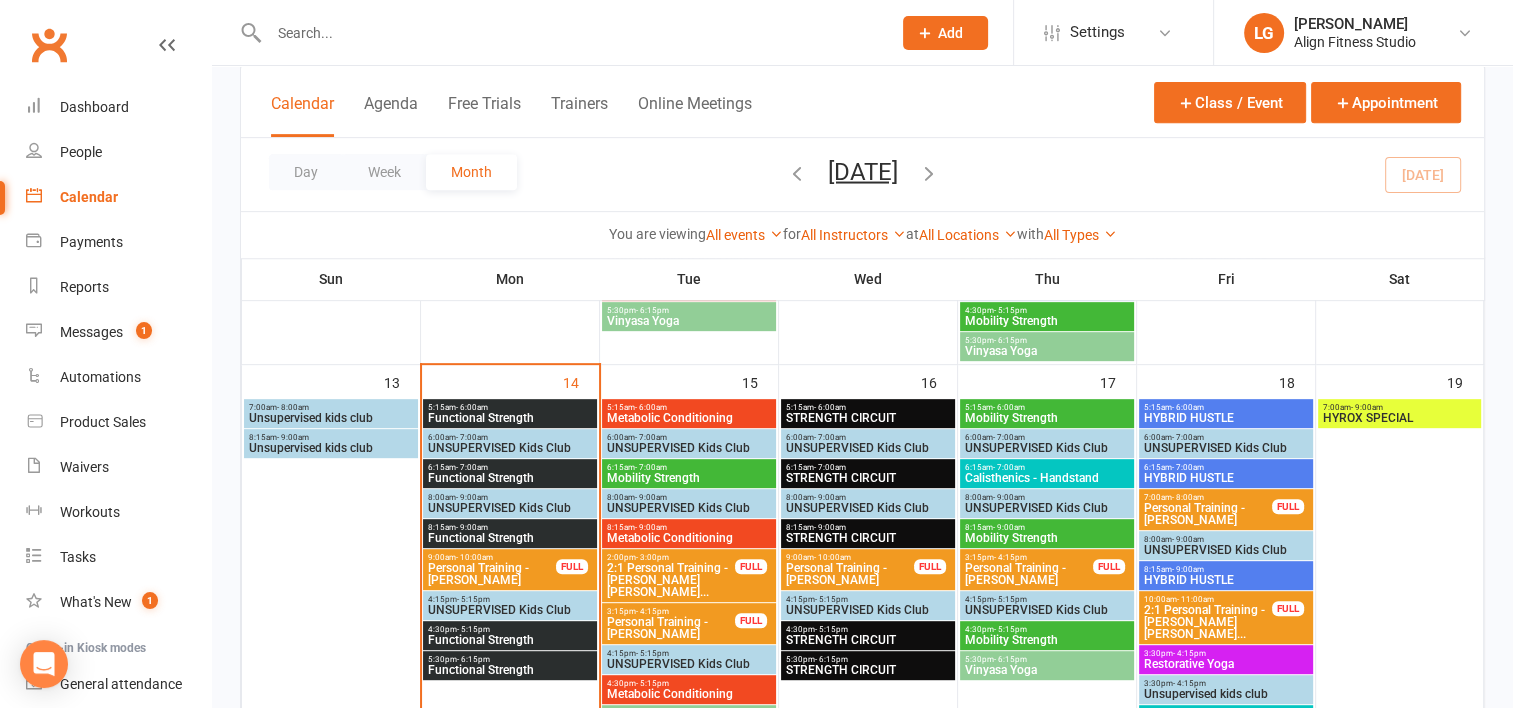 click at bounding box center (570, 33) 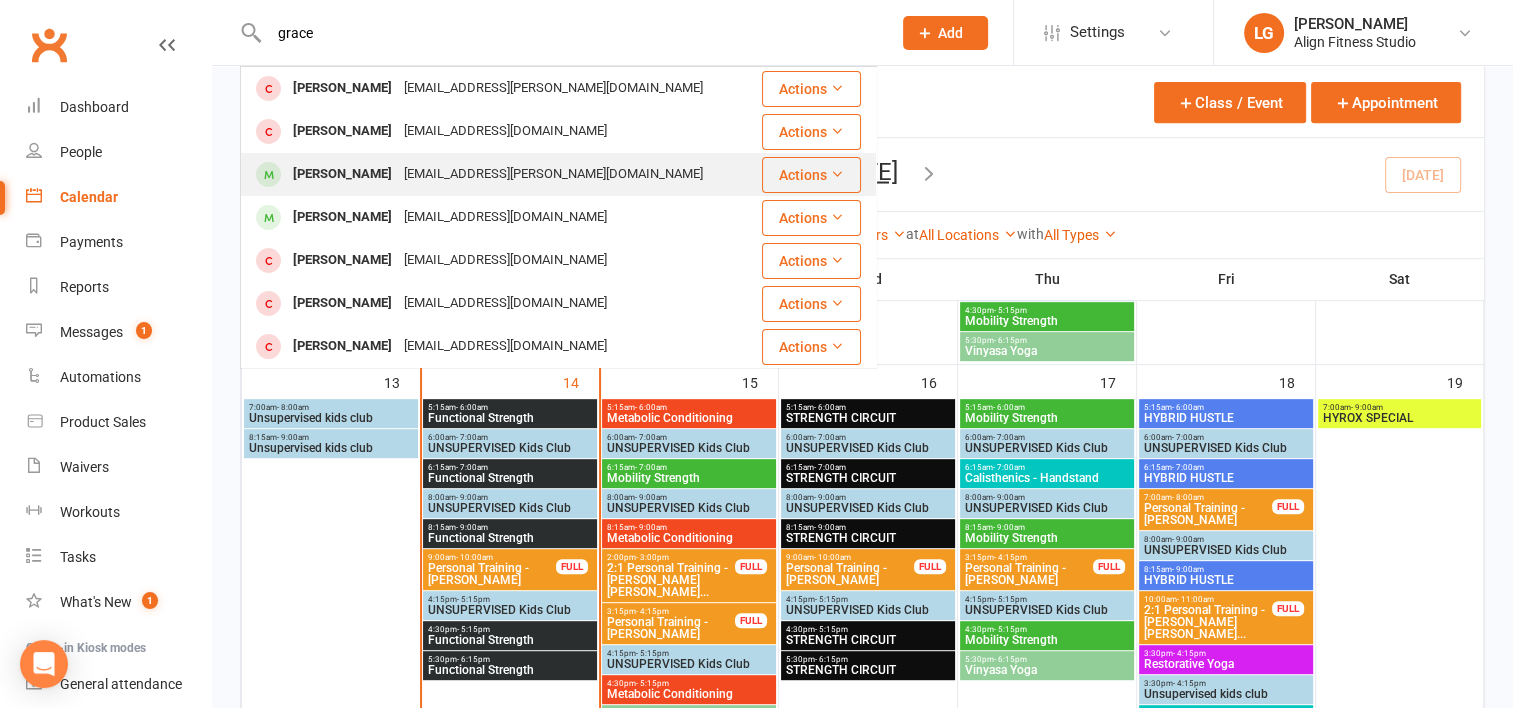 type on "grace" 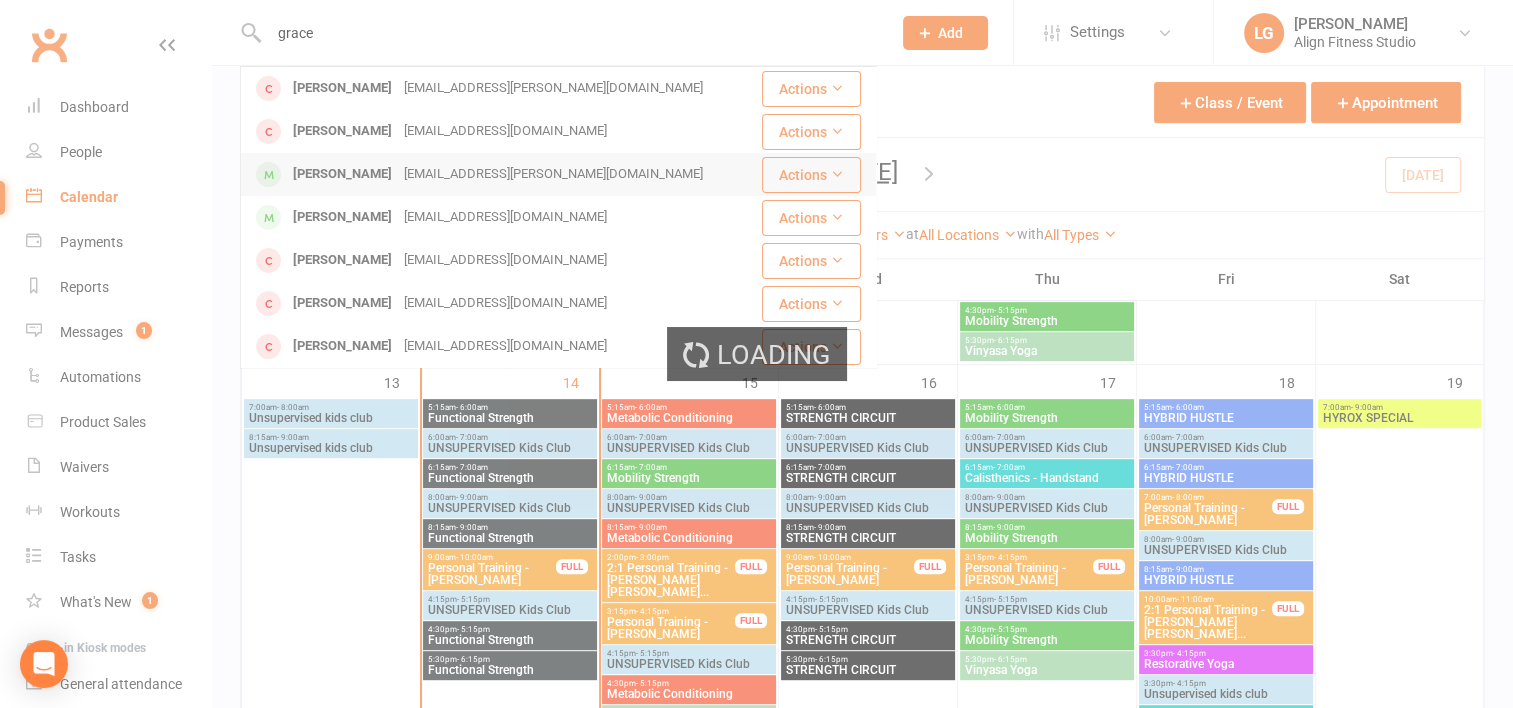type 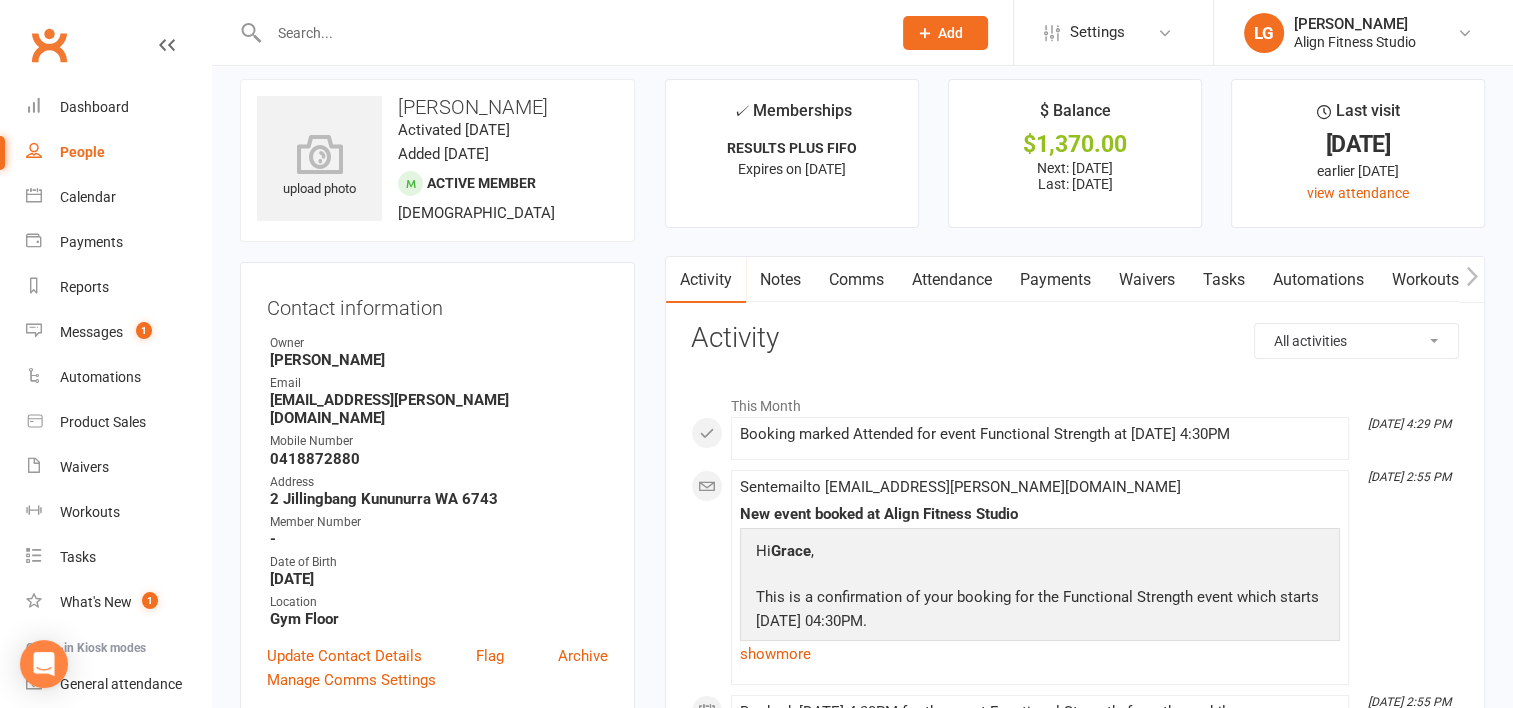 scroll, scrollTop: 12, scrollLeft: 0, axis: vertical 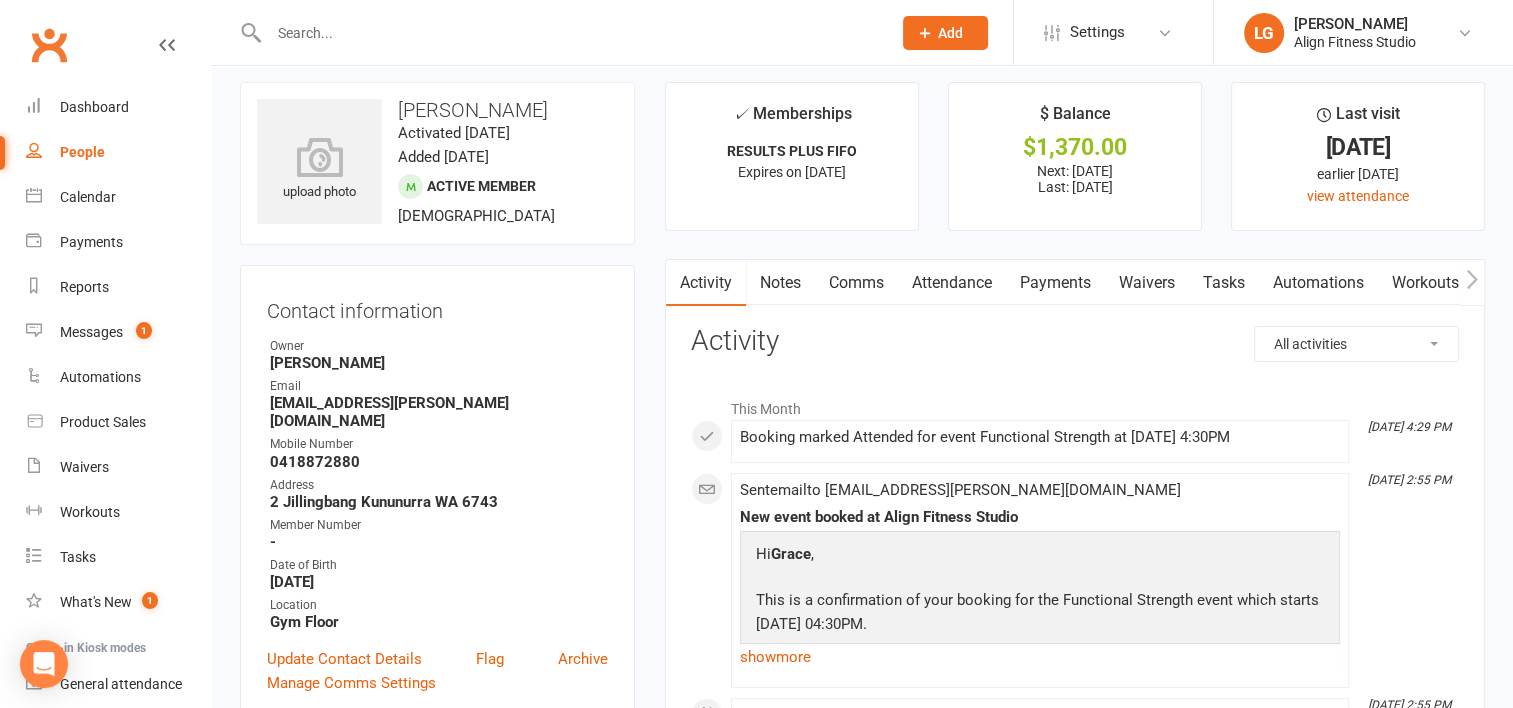 click on "Payments" at bounding box center (1055, 283) 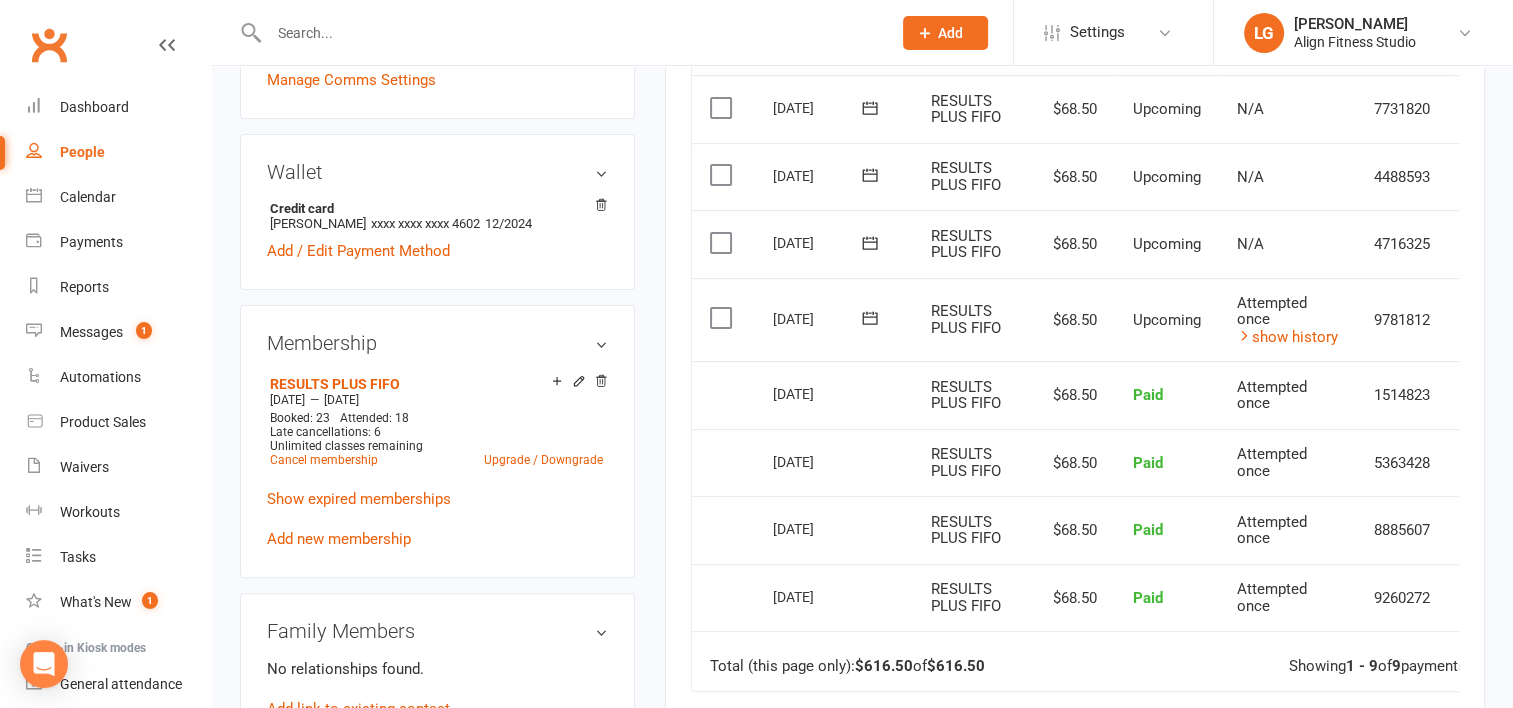 scroll, scrollTop: 616, scrollLeft: 0, axis: vertical 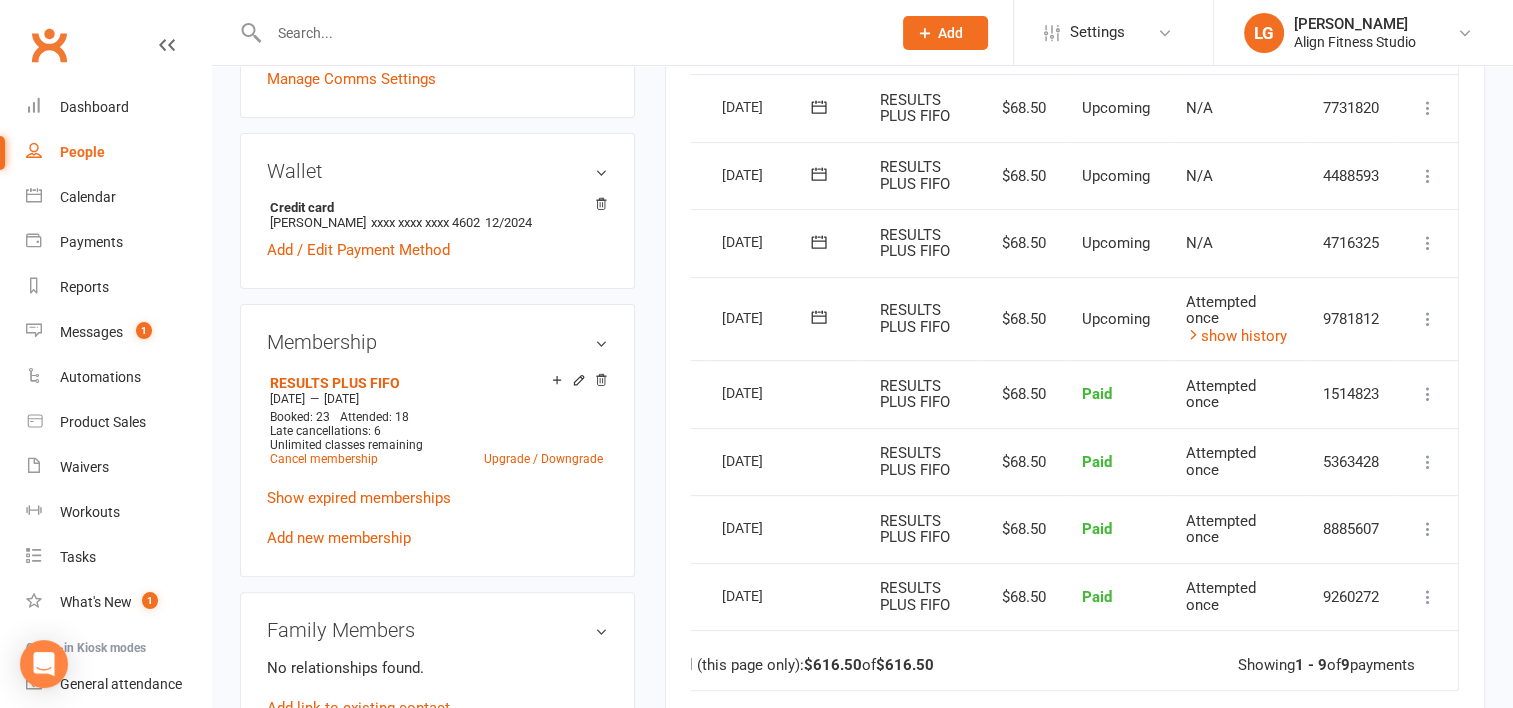 click on "Mark as Paid (Cash)  [PERSON_NAME] as Paid (POS)  Mark as Paid (Other)  Skip  Change amount  Apply credit  Bulk reschedule from this date  Process now More Info Send message" at bounding box center (1428, 319) 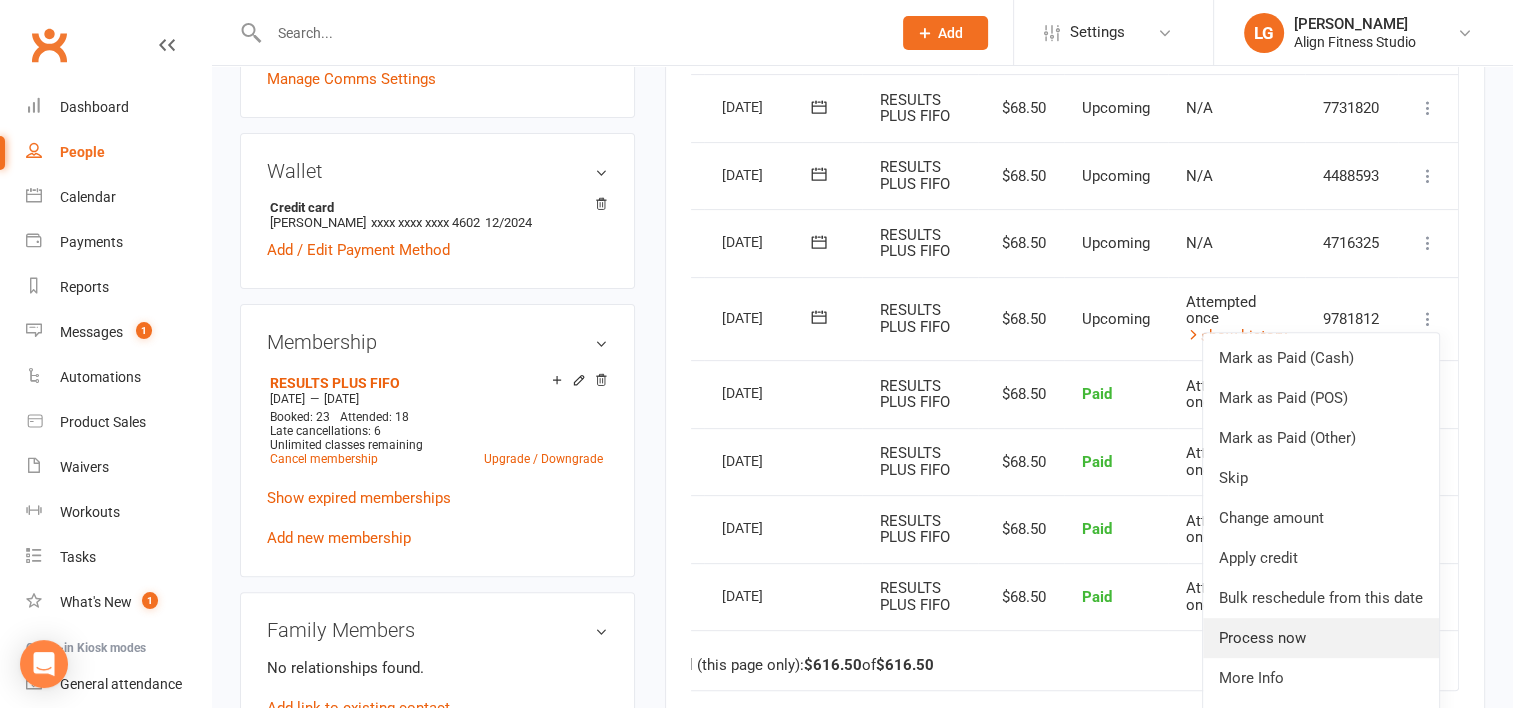 click on "Process now" at bounding box center (1321, 638) 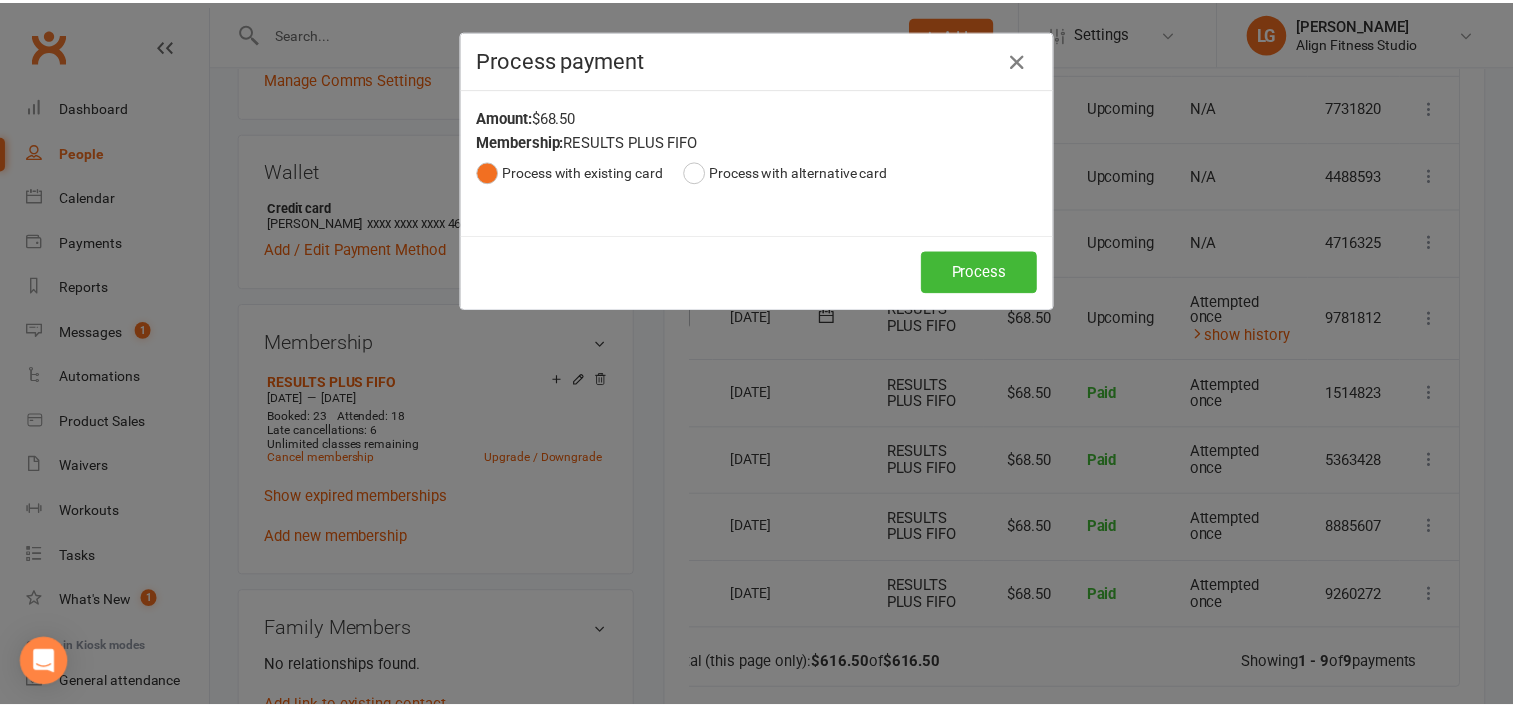 scroll, scrollTop: 0, scrollLeft: 43, axis: horizontal 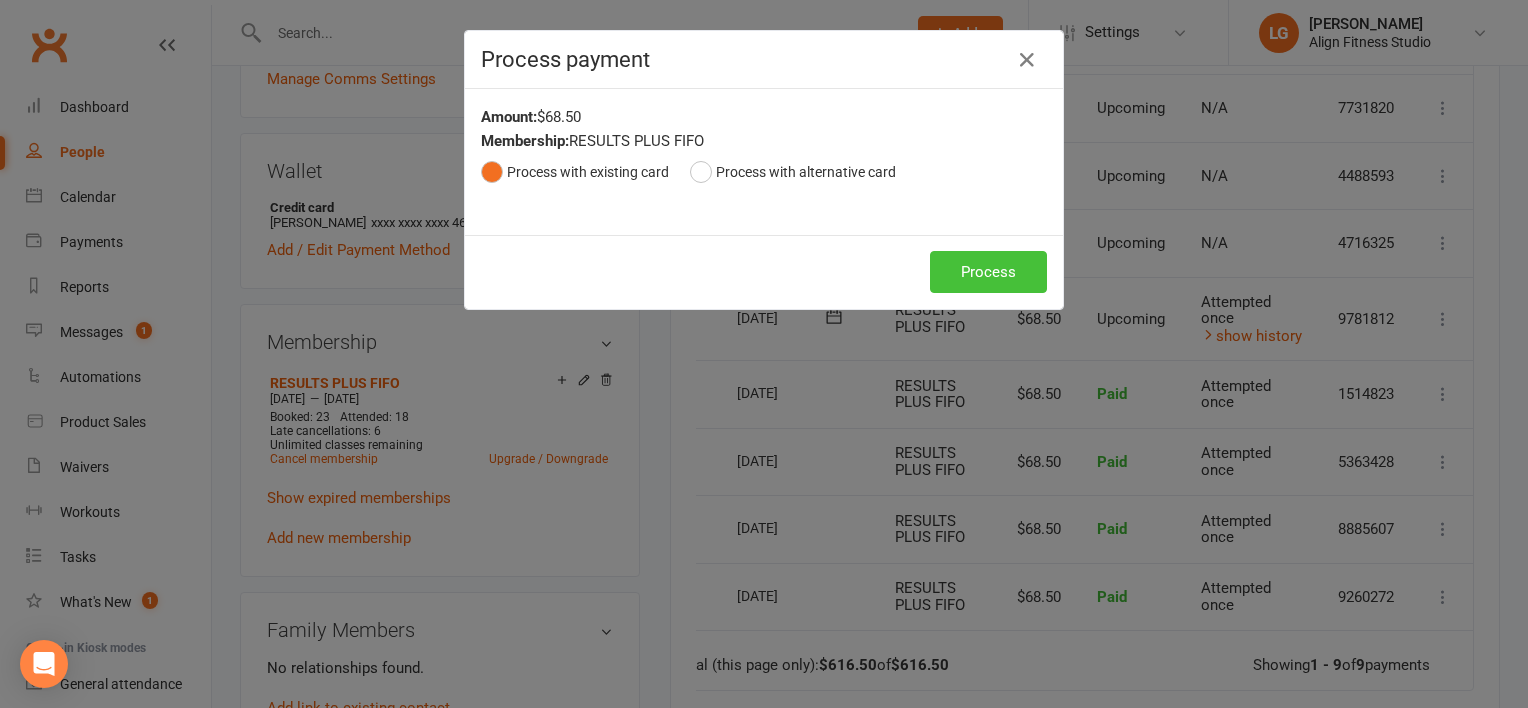 click on "Process" at bounding box center [988, 272] 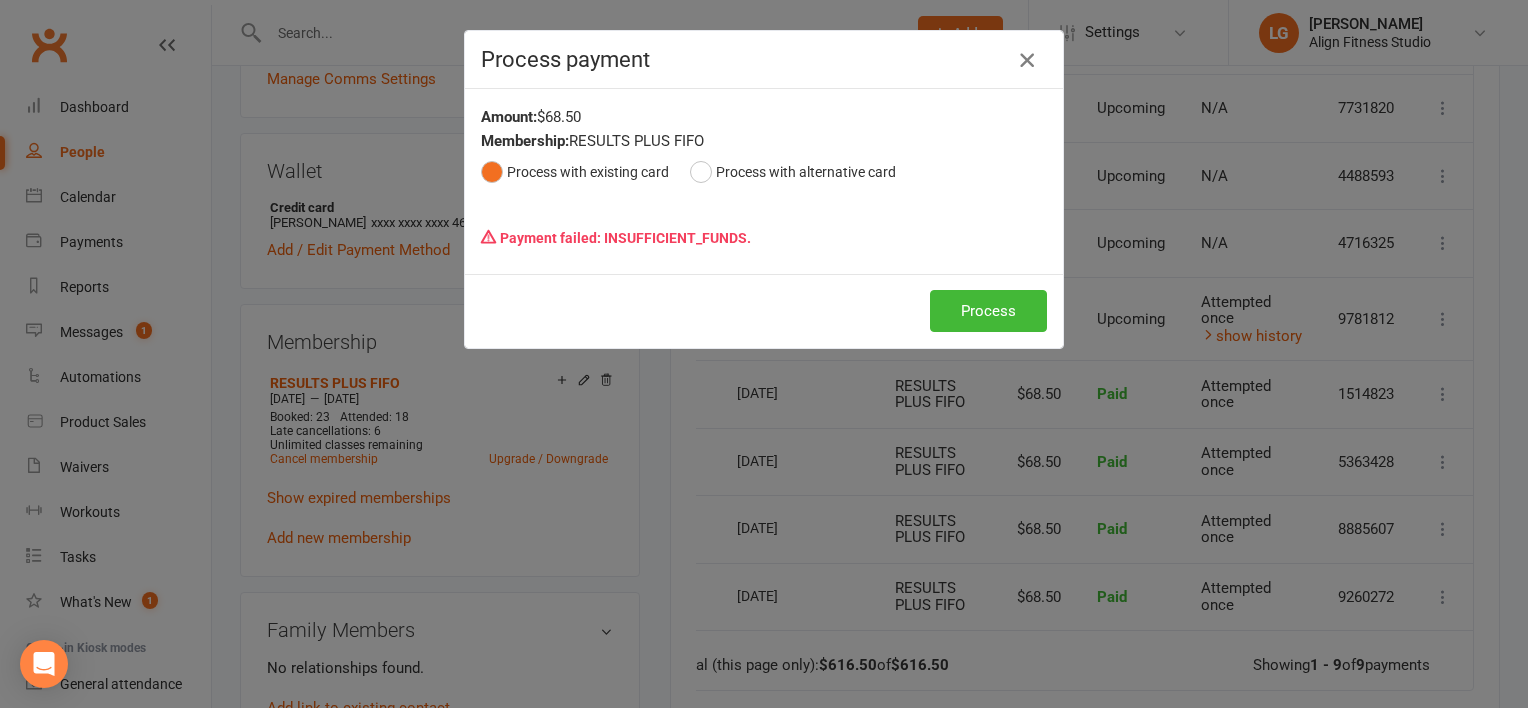 click at bounding box center [1027, 60] 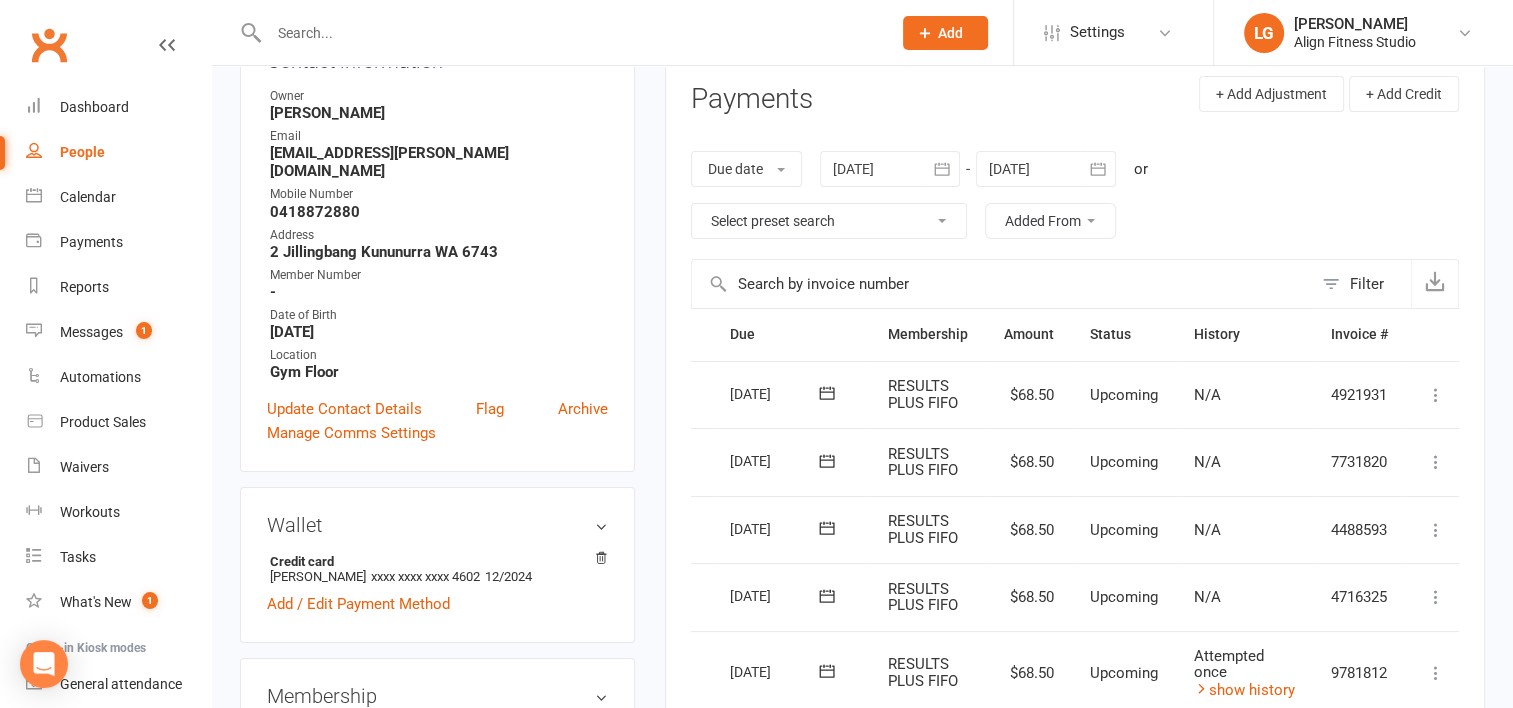 scroll, scrollTop: 248, scrollLeft: 0, axis: vertical 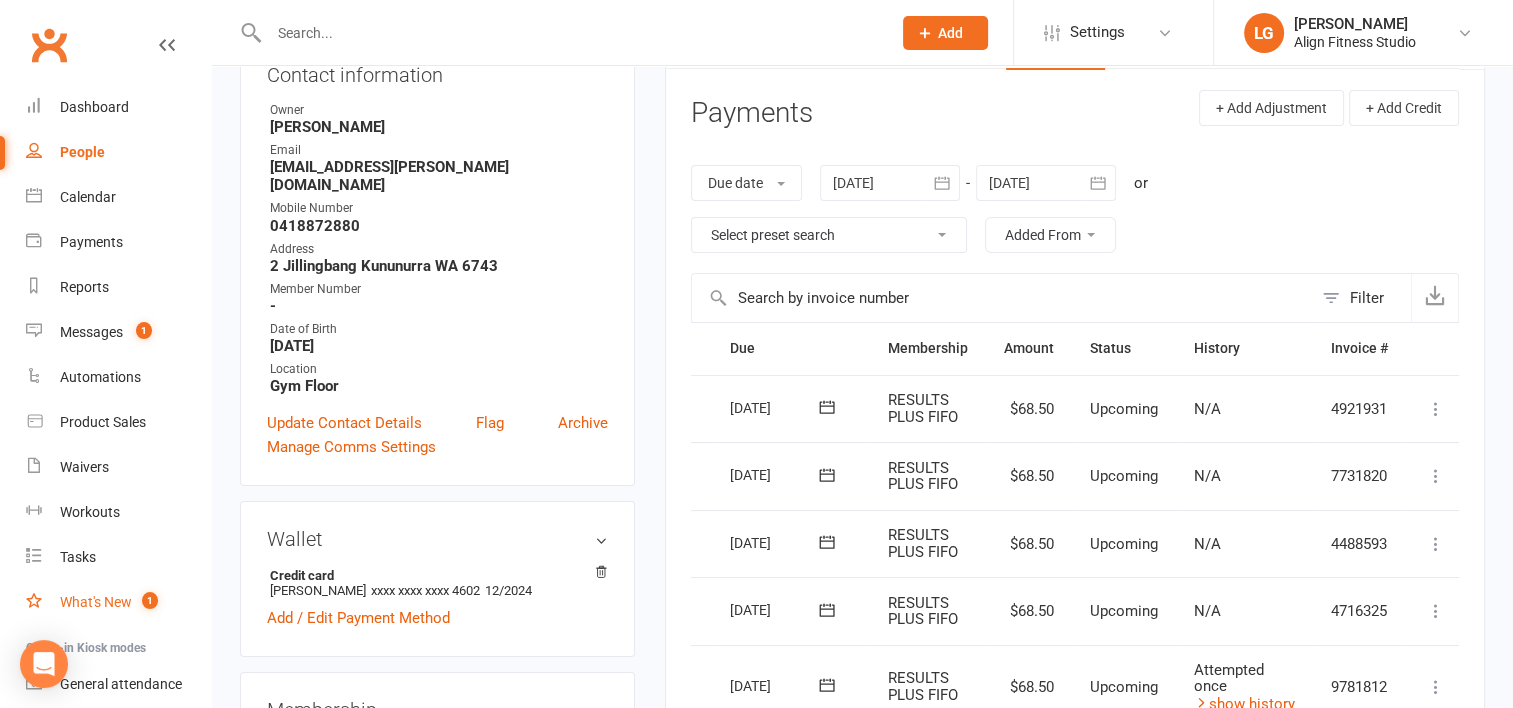 click on "What's New" at bounding box center (96, 602) 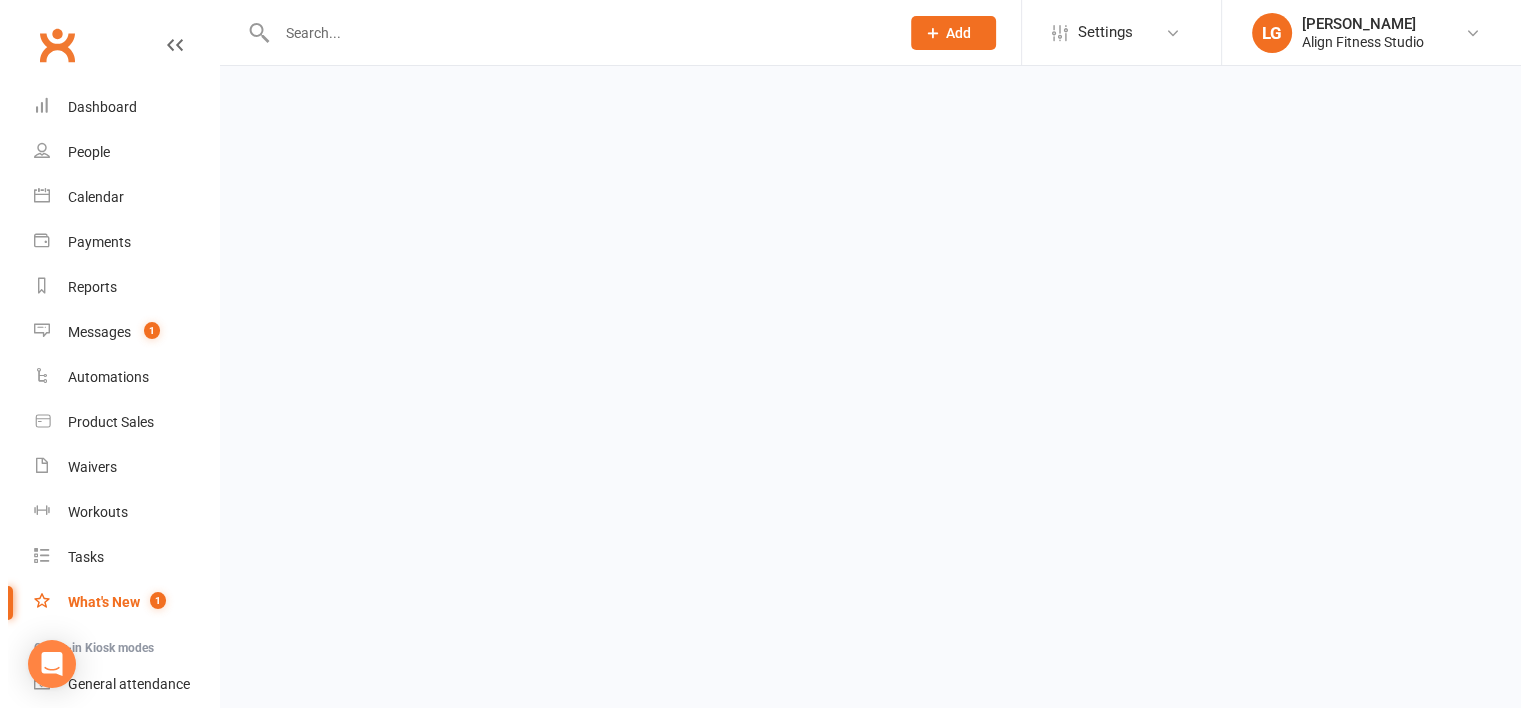 scroll, scrollTop: 0, scrollLeft: 0, axis: both 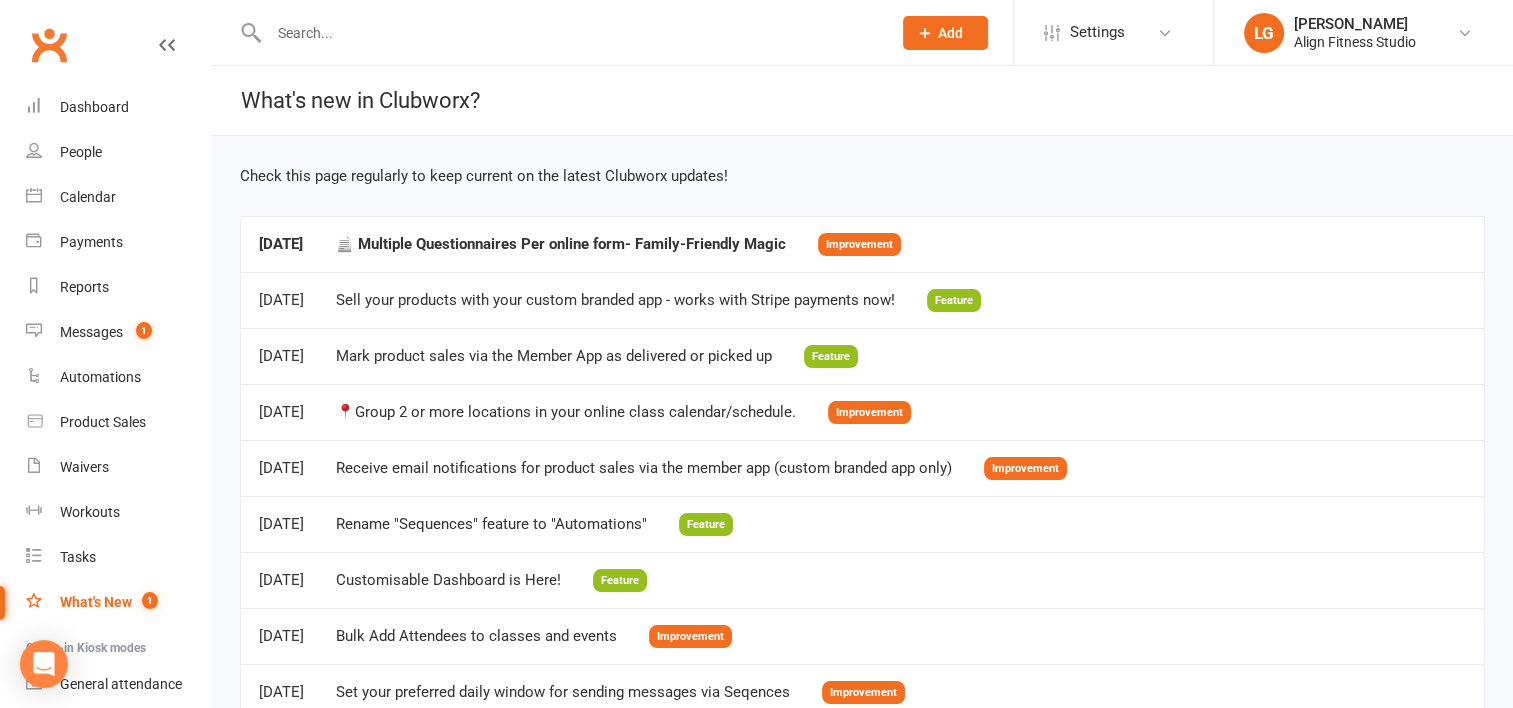 click on "[DATE] 📄 Multiple Questionnaires Per online form-  Family-Friendly Magic Improvement" at bounding box center (862, 244) 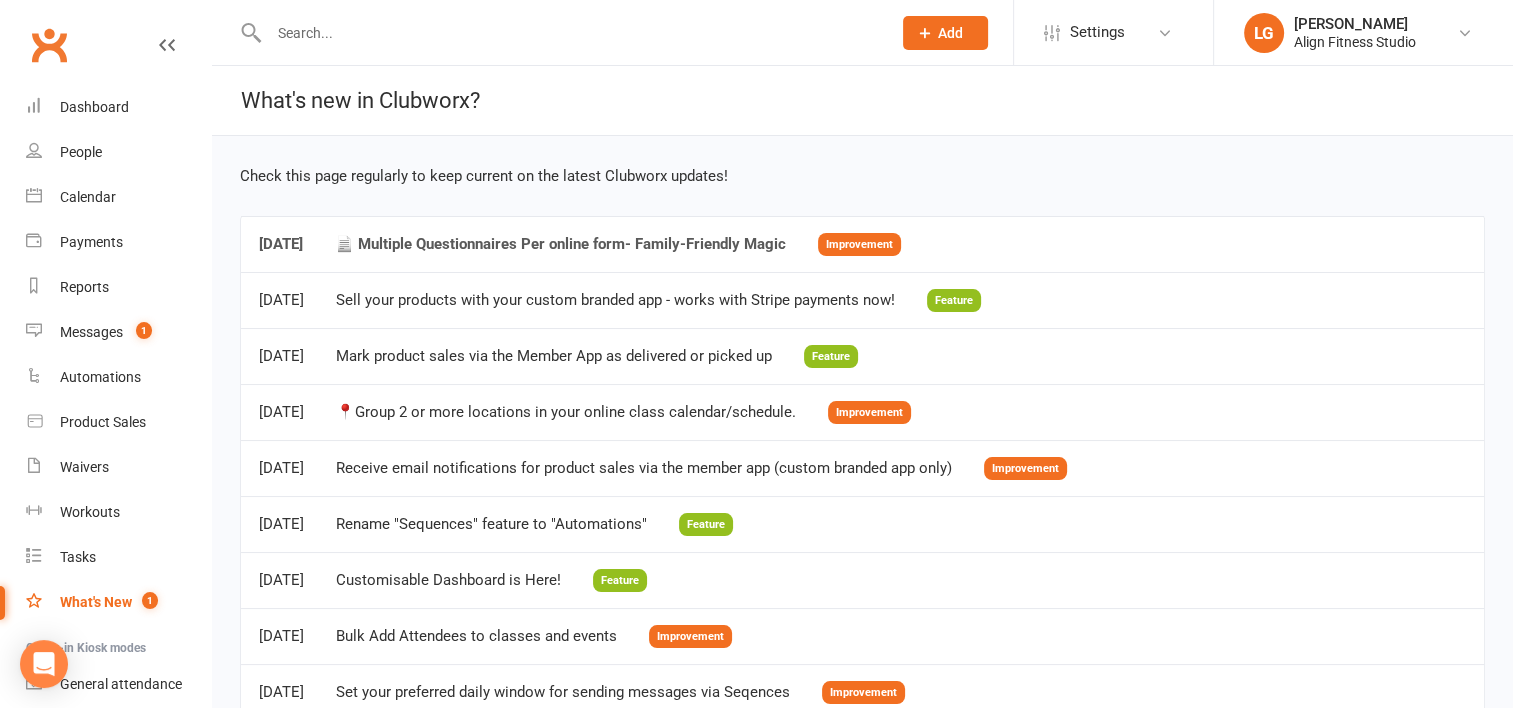 click on "📄 Multiple Questionnaires Per online form-  Family-Friendly Magic" at bounding box center (560, 244) 